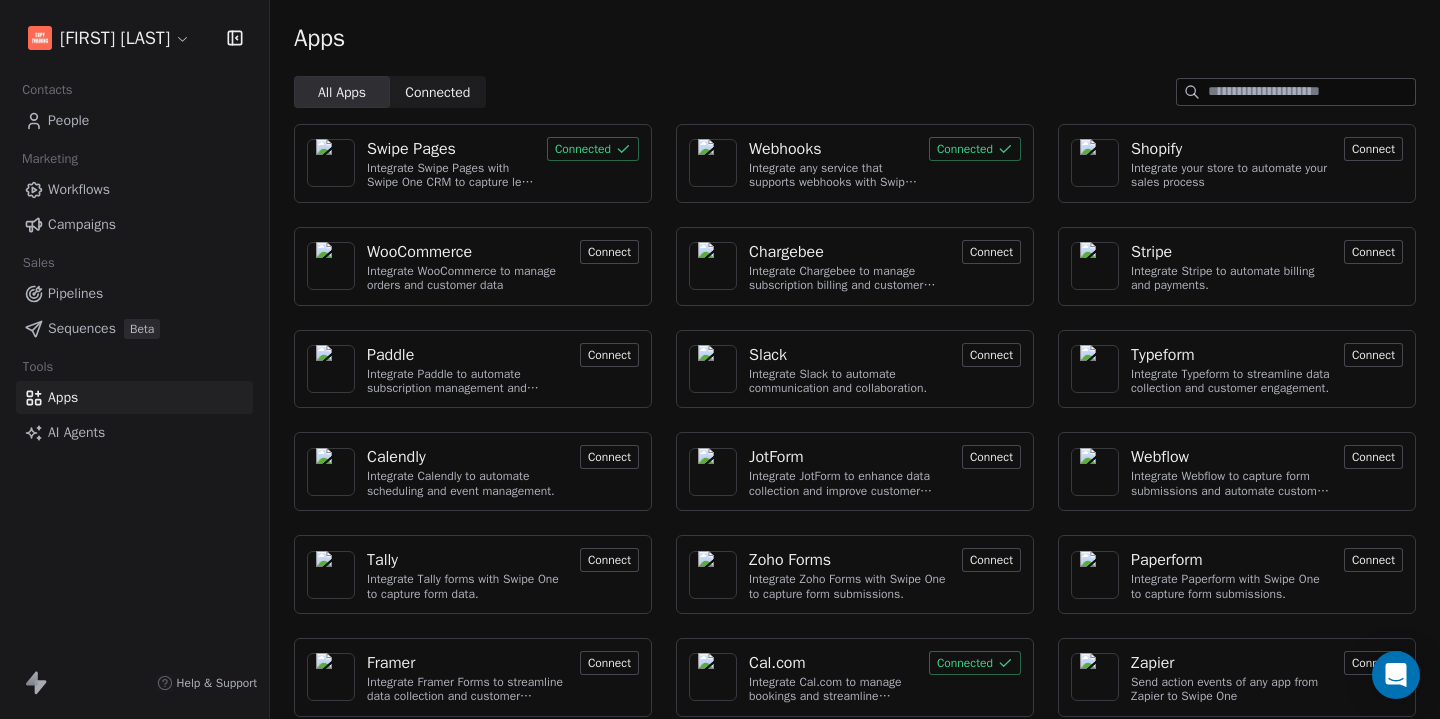 scroll, scrollTop: 0, scrollLeft: 0, axis: both 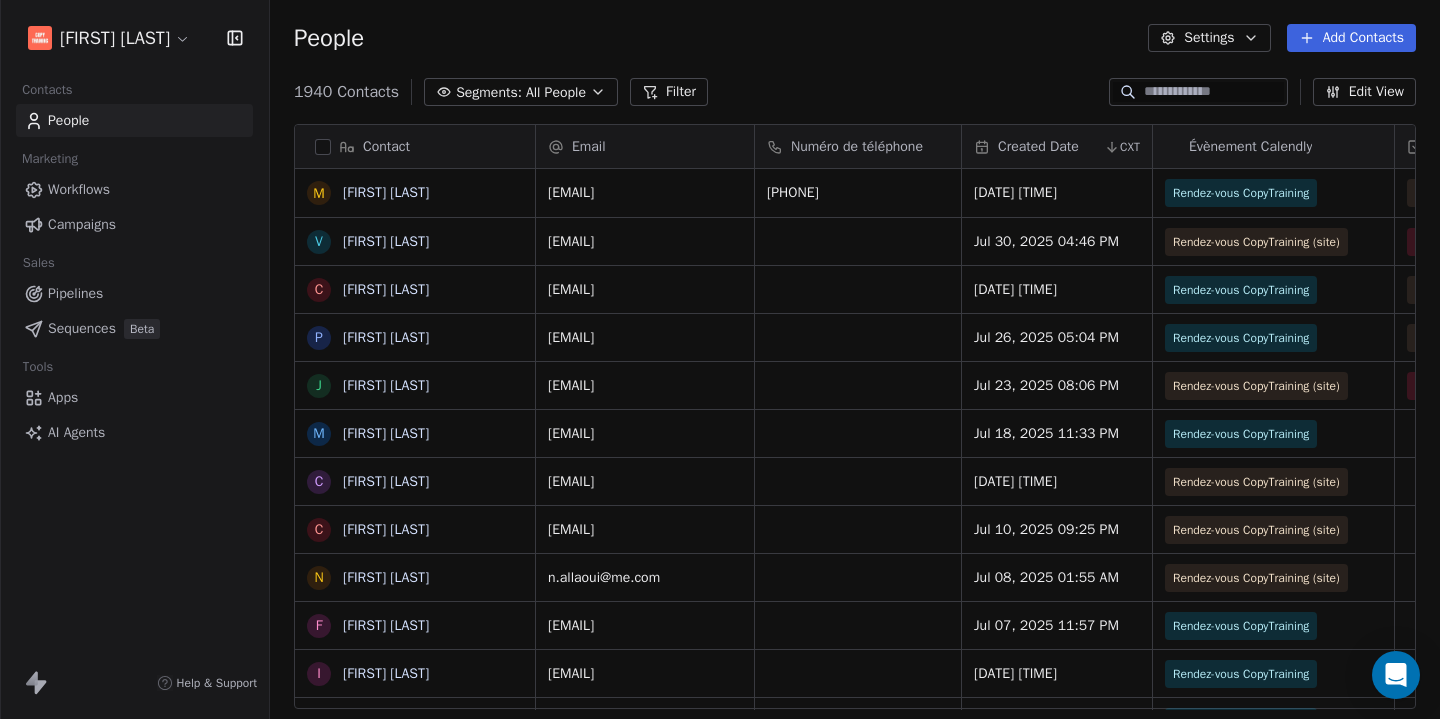 click on "Contacts People Marketing Workflows Campaigns Sales Pipelines Sequences Beta Tools Apps AI Agents Help & Support People Settings Add Contacts [NUMBER] Contacts Segments: All People Filter Edit View Tag Add to Sequence Export Contact M [FIRST] [LAST] V [FIRST] [LAST] C [FIRST] [LAST] P [FIRST] [LAST] J [FIRST] [LAST] M [FIRST] [LAST] C [FIRST] [LAST] C [FIRST] [LAST] N [FIRST] [LAST] F [FIRST] [LAST] I [FIRST] [LAST] A [FIRST] [LAST] S [FIRST] [LAST] Y [FIRST] [LAST] X [FIRST] [LAST] M [FIRST] [LAST] N [FIRST] [LAST] L [FIRST] [LAST] N [FIRST] [LAST] s [FIRST] [LAST] G [FIRST] [LAST] A [FIRST] [LAST] T [FIRST] [LAST] A [FIRST] [LAST] A [FIRST] [LAST] G [FIRST] [LAST] c [FIRST] [LAST] A [FIRST] [LAST] W [FIRST] [LAST] a [EMAIL] S [FIRST] [LAST] c [EMAIL] Email Numéro de téléphone Created Date CXT Évènement Calendly Évènement Statut de l'appel Closer assigné Fuseau horaire [EMAIL] [PHONE] [DATE] [TIME]" at bounding box center (720, 359) 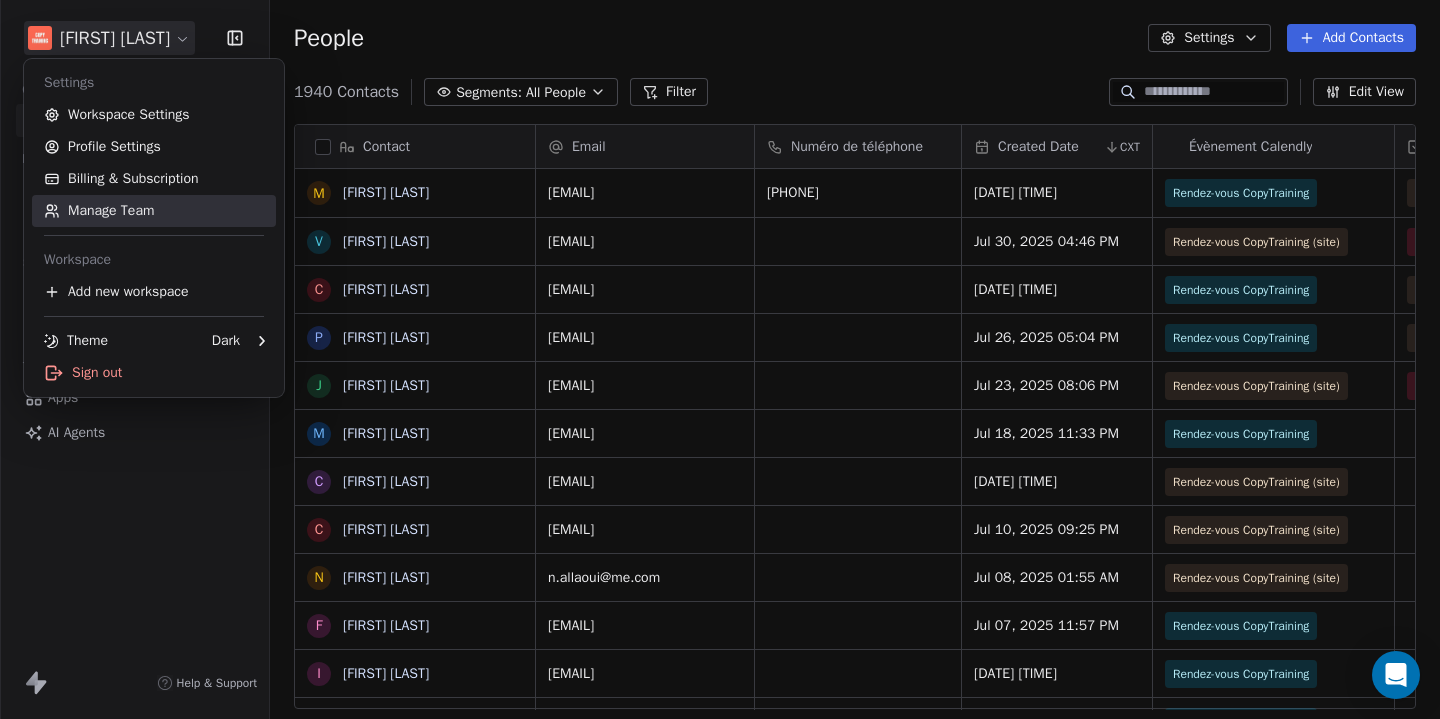 click on "Manage Team" at bounding box center (154, 211) 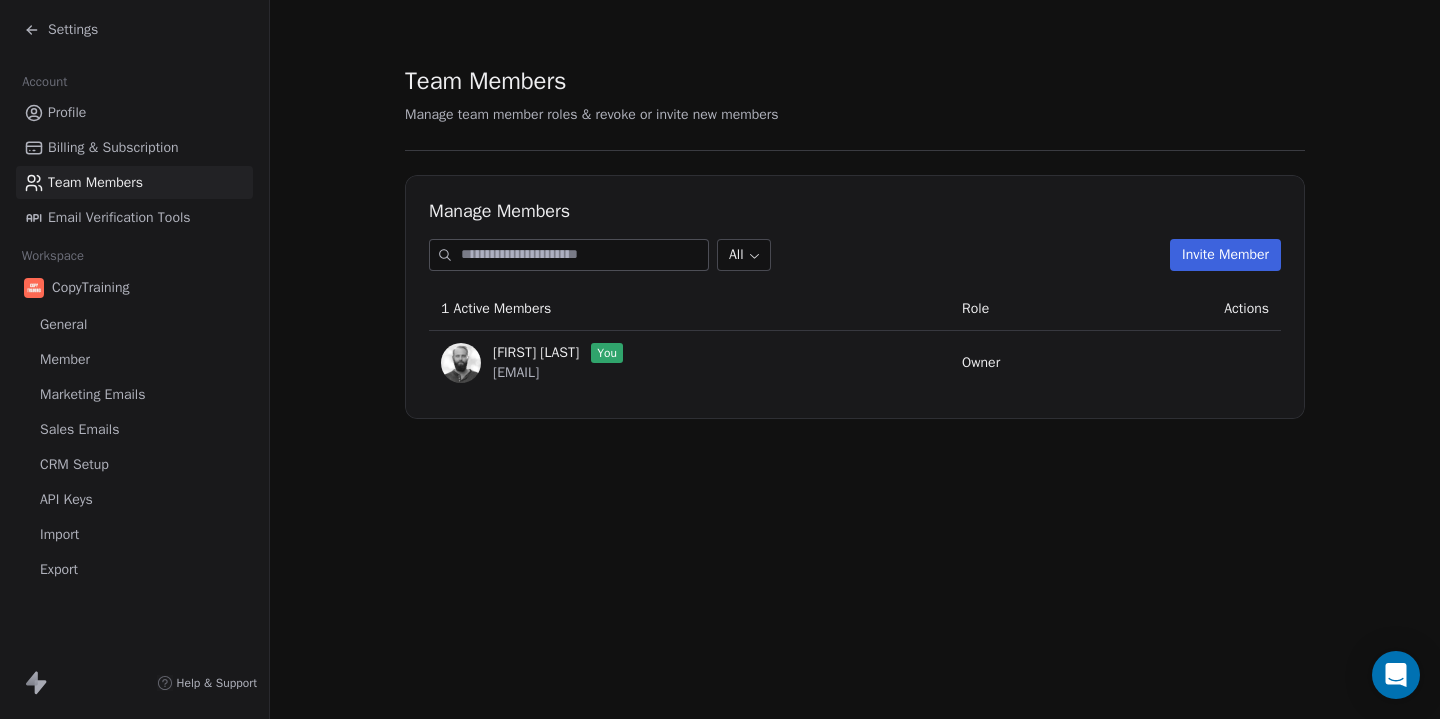 click on "Invite Member" at bounding box center (1225, 255) 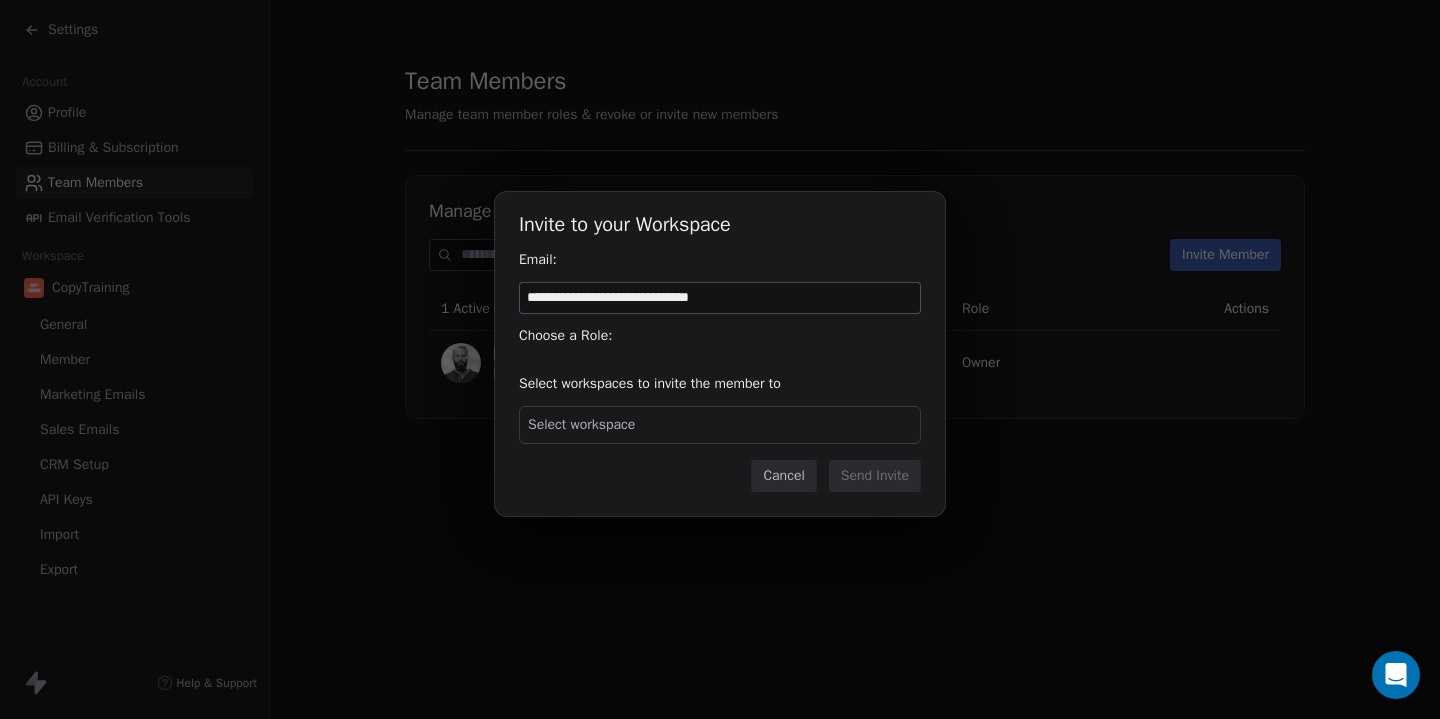 type on "**********" 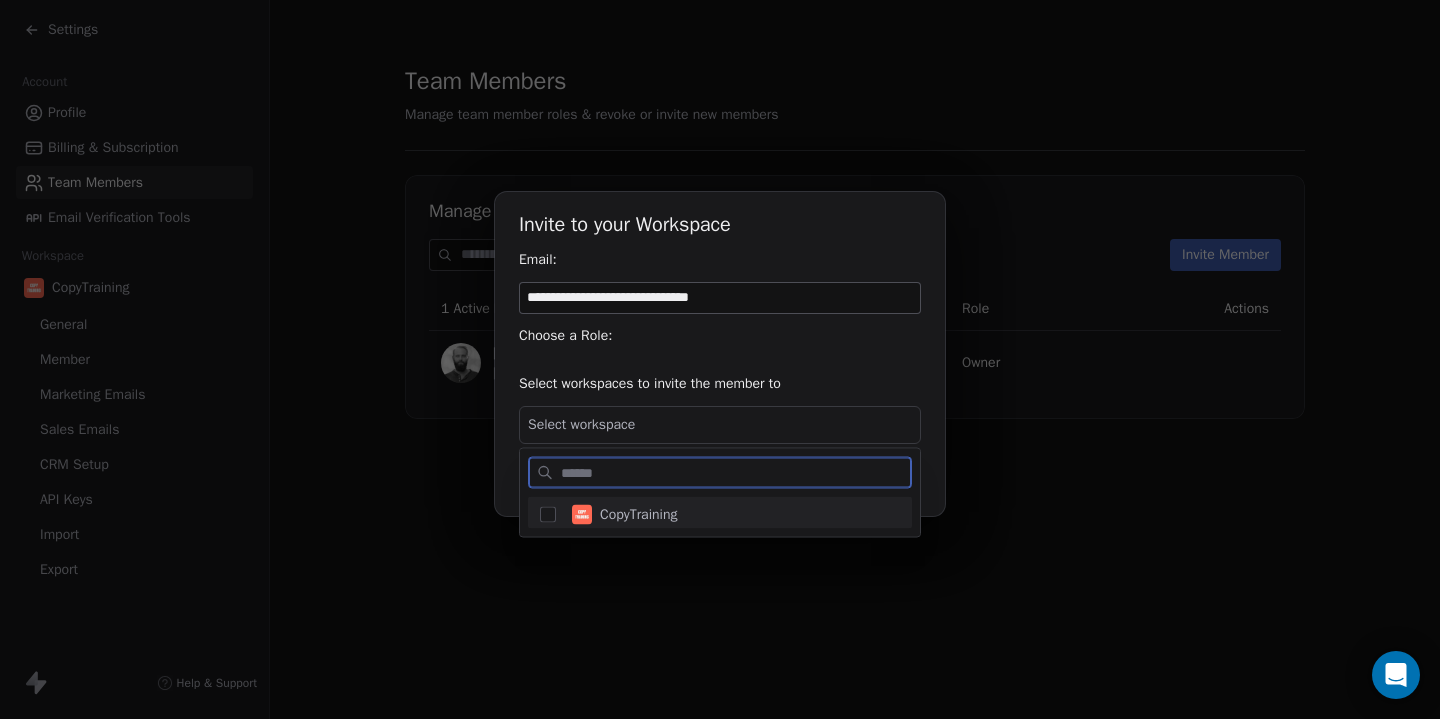 click on "CopyTraining" at bounding box center (732, 515) 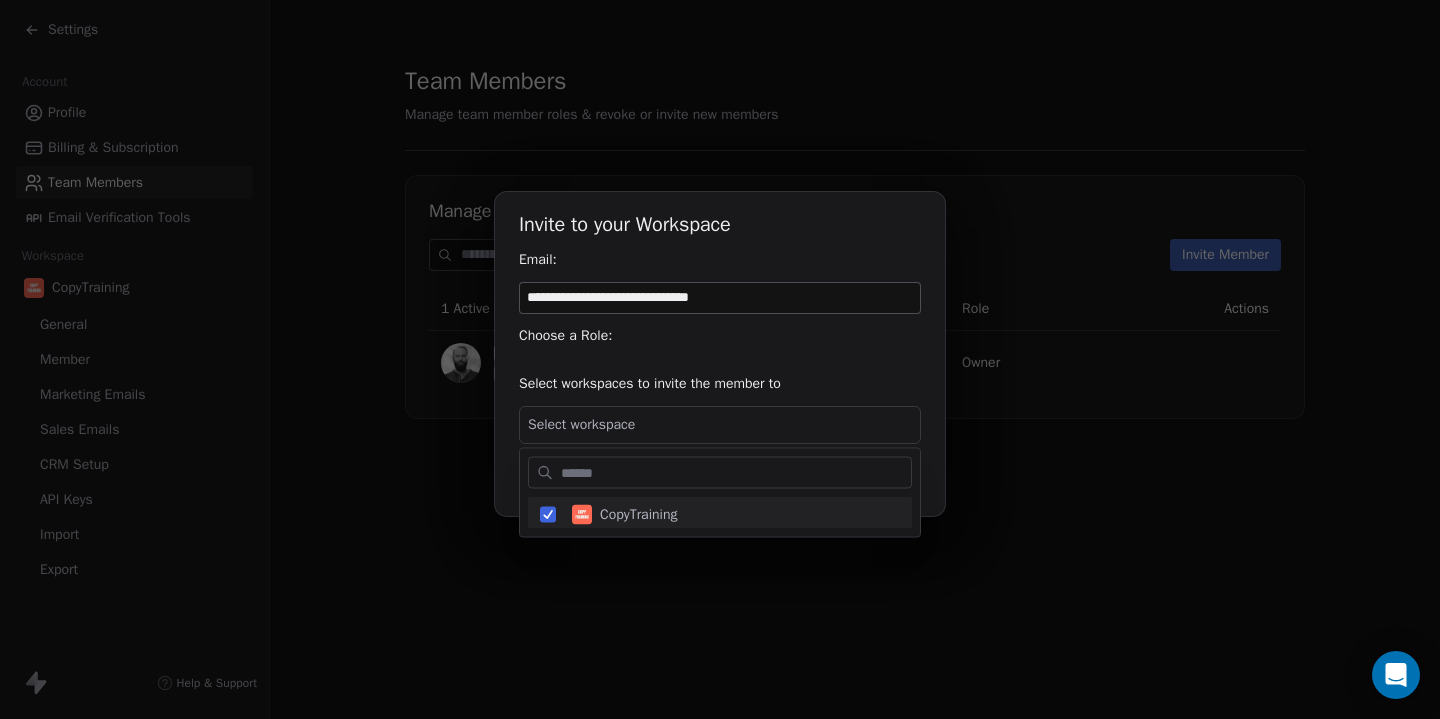 click on "**********" at bounding box center (720, 359) 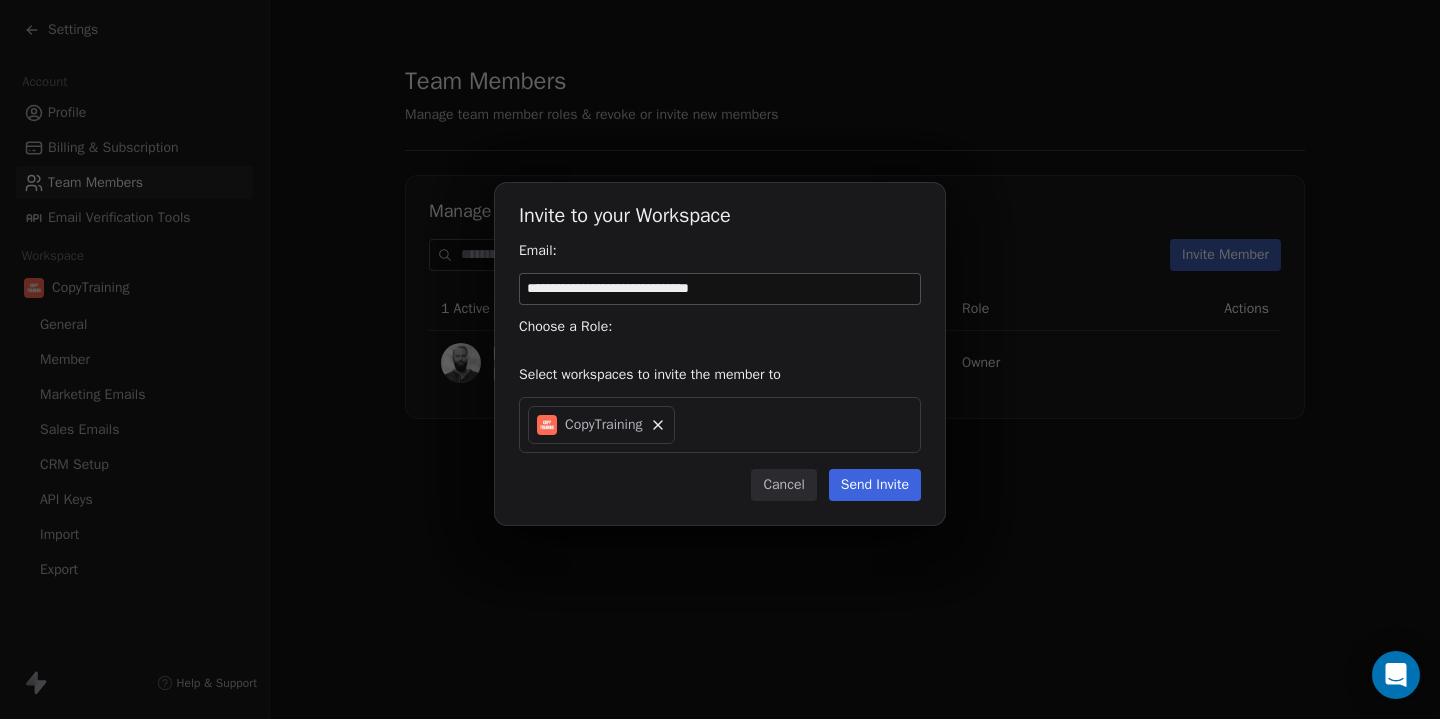 click on "Choose a Role:" at bounding box center [720, 327] 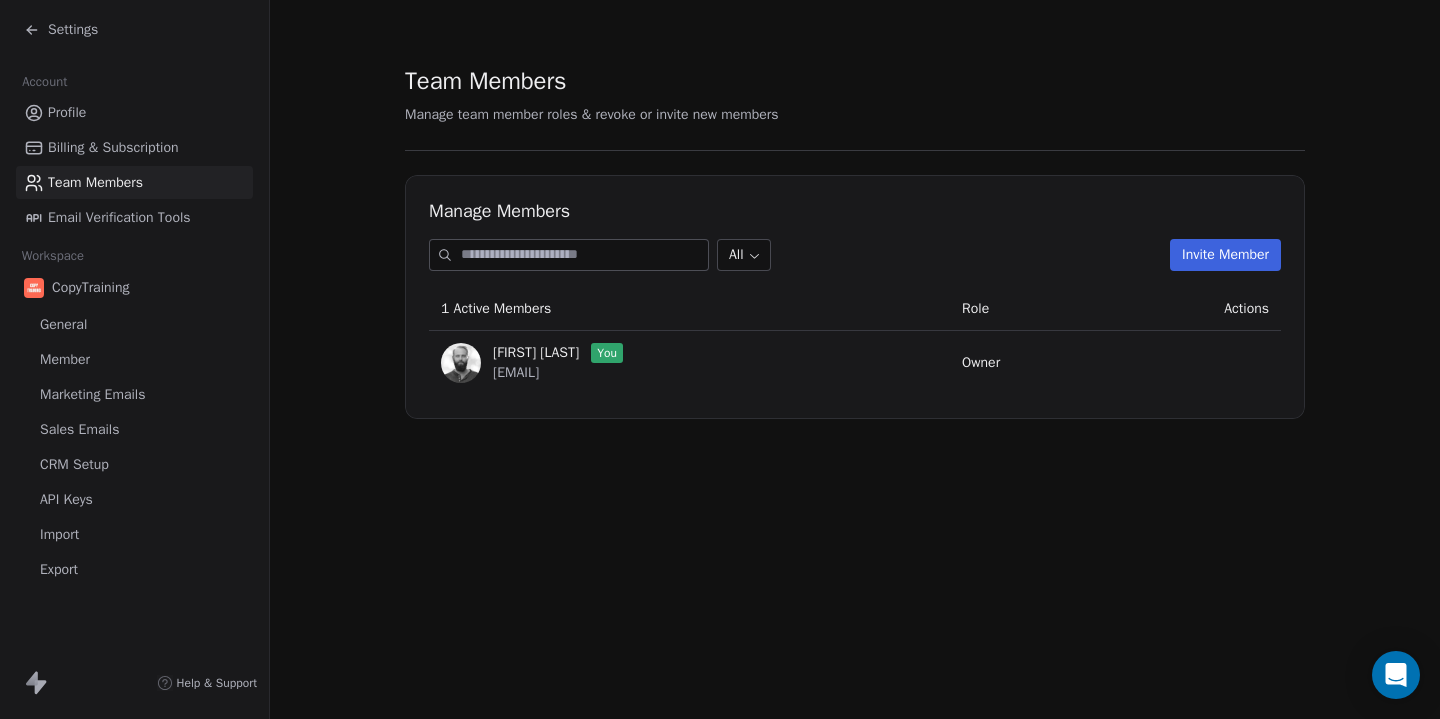 click on "Settings" at bounding box center [73, 30] 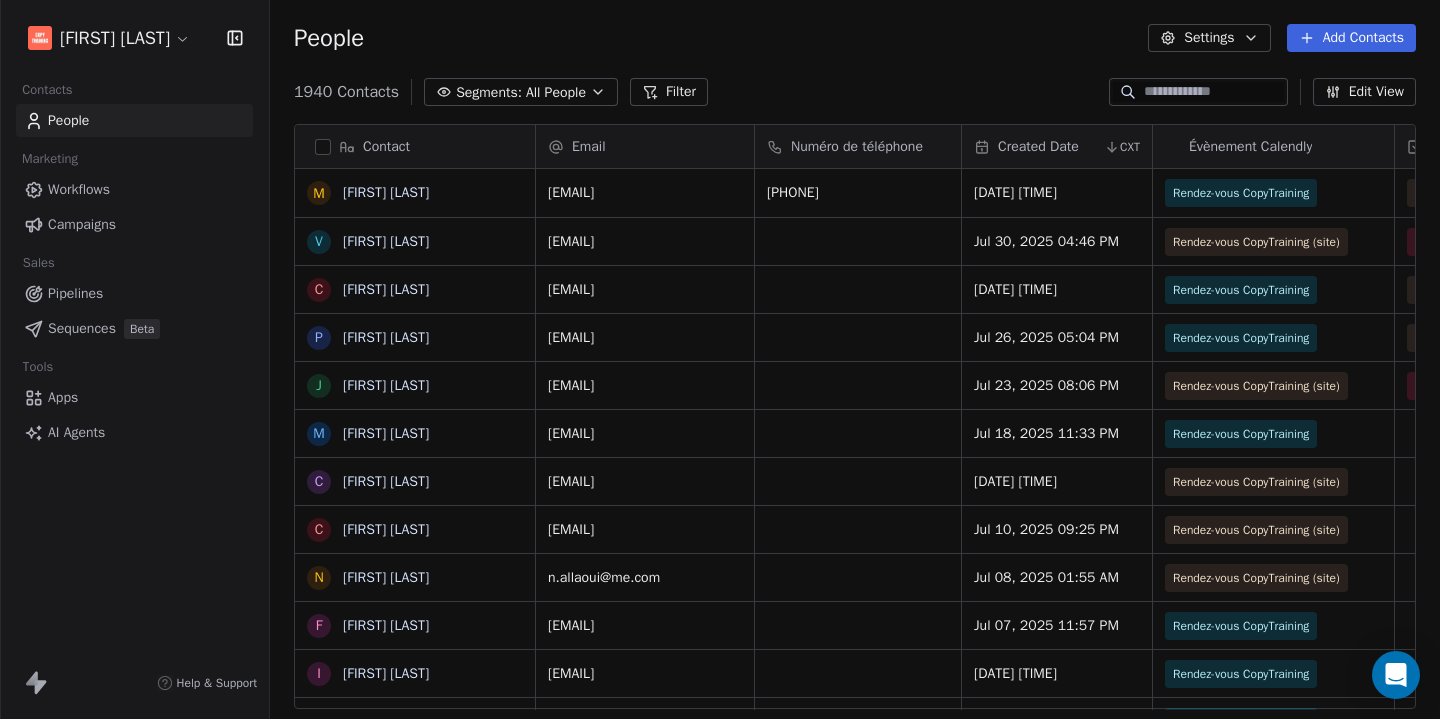 scroll, scrollTop: 1, scrollLeft: 1, axis: both 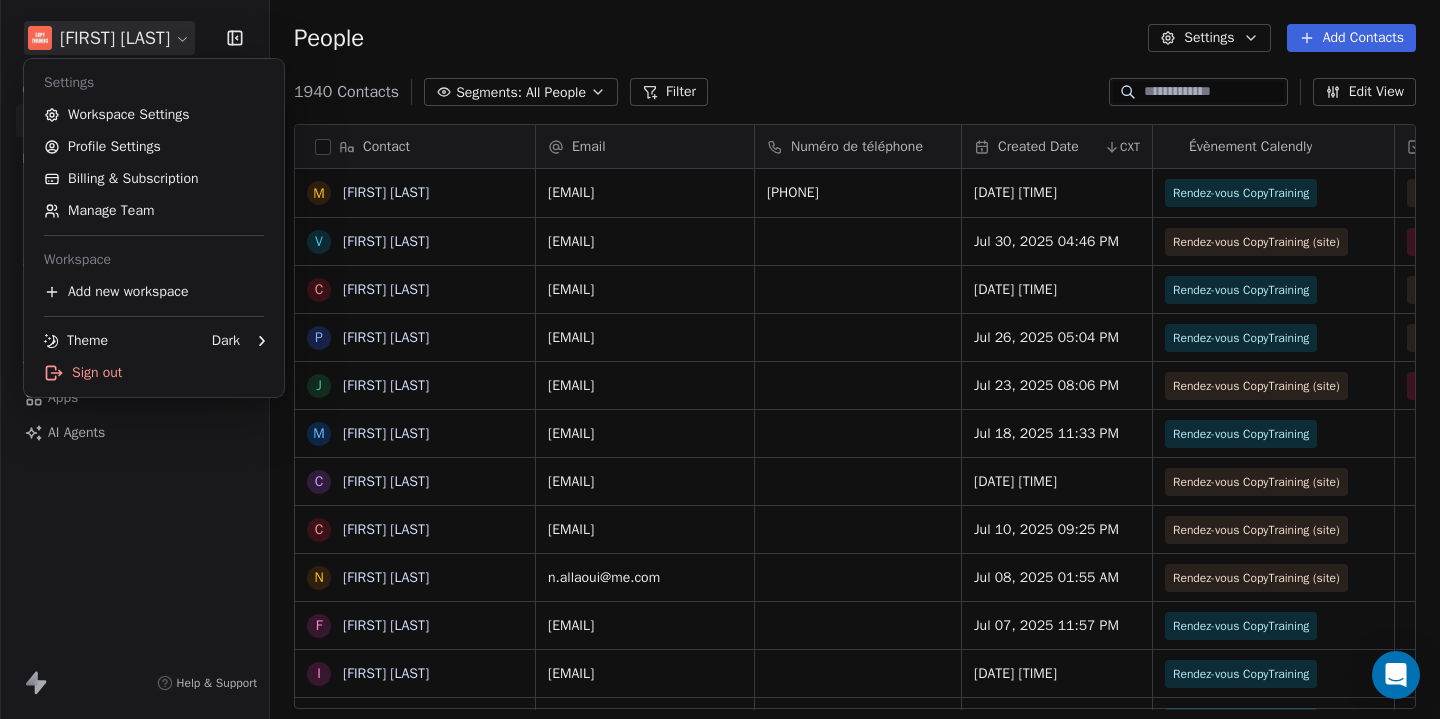 click on "Contacts People Marketing Workflows Campaigns Sales Pipelines Sequences Beta Tools Apps AI Agents Help & Support People Settings Add Contacts [NUMBER] Contacts Segments: All People Filter Edit View Tag Add to Sequence Export Contact M [FIRST] [LAST] V [FIRST] [LAST] C [FIRST] [LAST] P [FIRST] [LAST] J [FIRST] [LAST] M [FIRST] [LAST] C [FIRST] [LAST] C [FIRST] [LAST] N [FIRST] [LAST] F [FIRST] [LAST] I [FIRST] [LAST] A [FIRST] [LAST] S [FIRST] [LAST] Y [FIRST] [LAST] X [FIRST] [LAST] M [FIRST] [LAST] N [FIRST] [LAST] L [FIRST] [LAST] N [FIRST] [LAST] s [FIRST] [LAST] G [FIRST] [LAST] A [FIRST] [LAST] T [FIRST] [LAST] A [FIRST] [LAST] A [FIRST] [LAST] G [FIRST] [LAST] c [FIRST] [LAST] A [FIRST] [LAST] W [FIRST] [LAST] a [EMAIL] S [FIRST] [LAST] c [EMAIL] Email Numéro de téléphone Created Date CXT Évènement Calendly Évènement Statut de l'appel Closer assigné Fuseau horaire [EMAIL] [PHONE] [DATE] [TIME]" at bounding box center [720, 359] 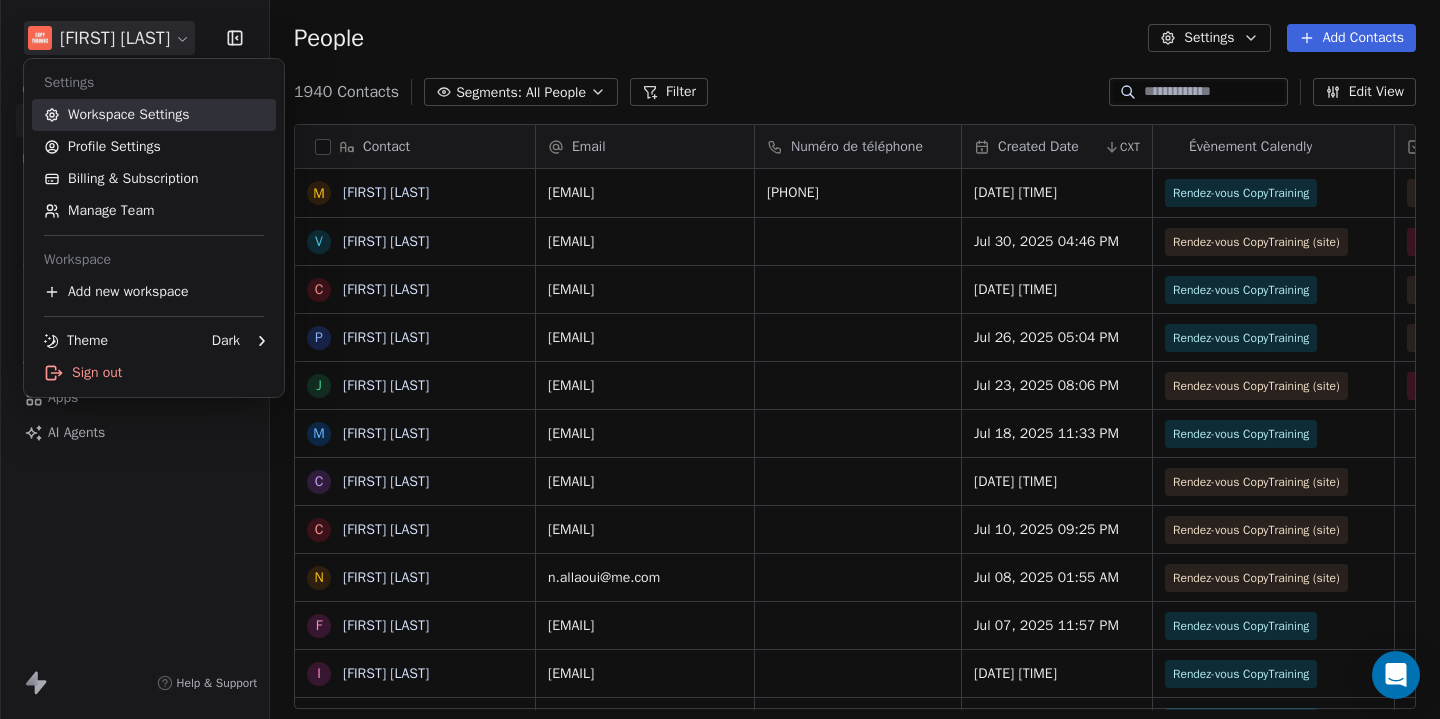 click on "Workspace Settings" at bounding box center [154, 115] 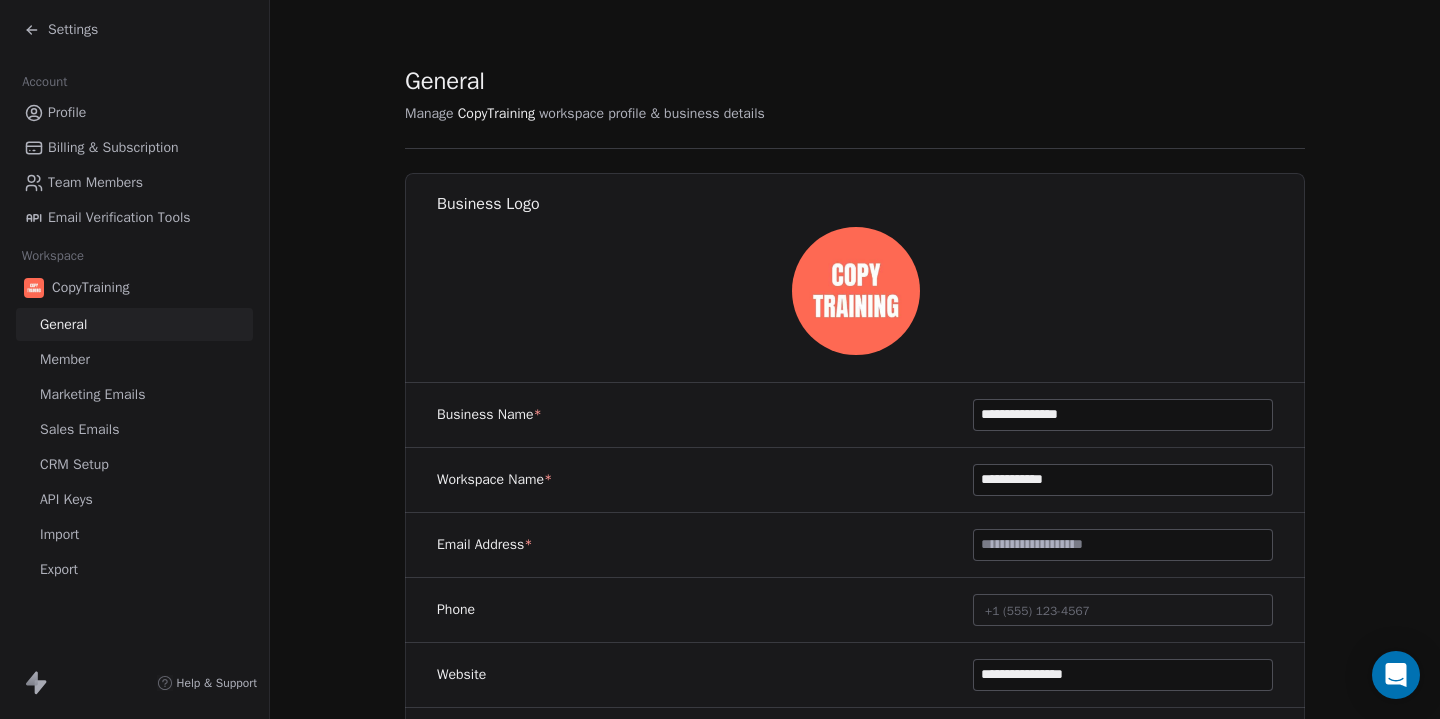 click on "Member" at bounding box center [134, 359] 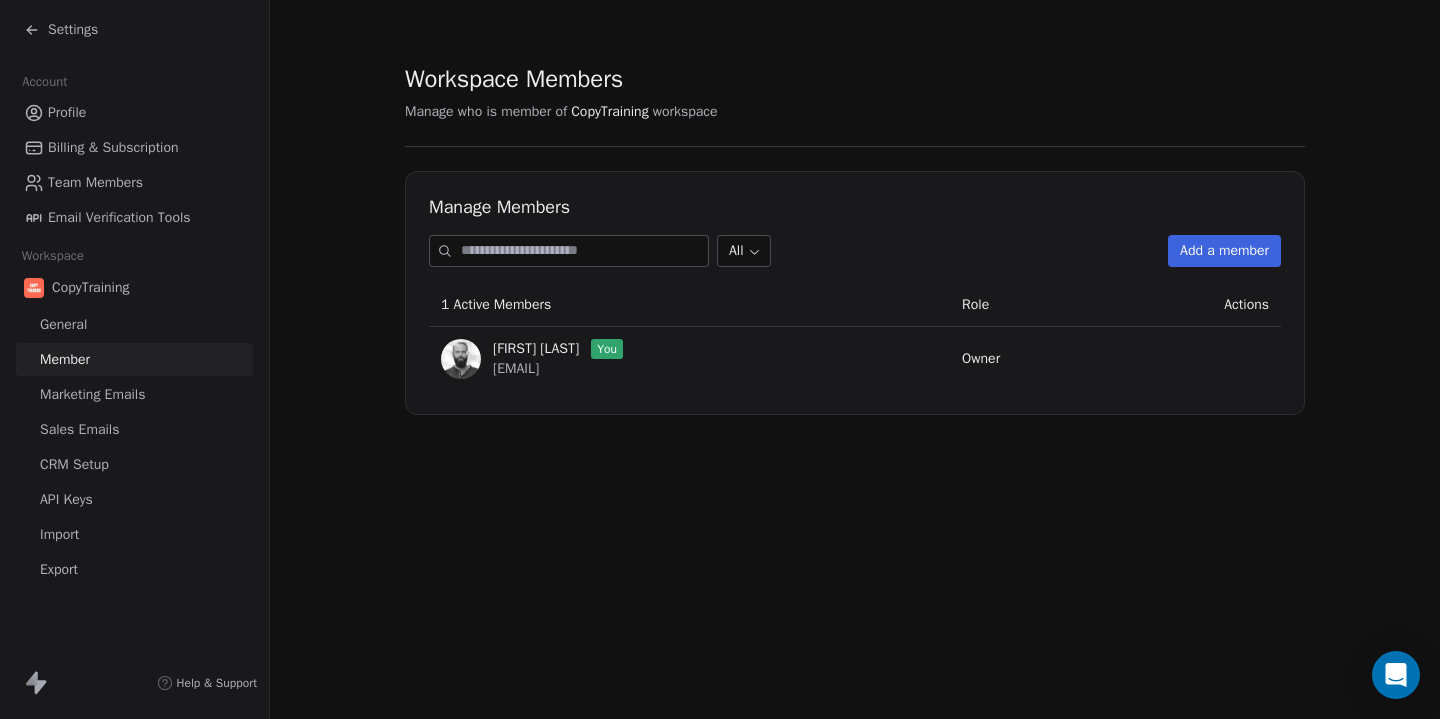 click on "Team Members" at bounding box center [95, 182] 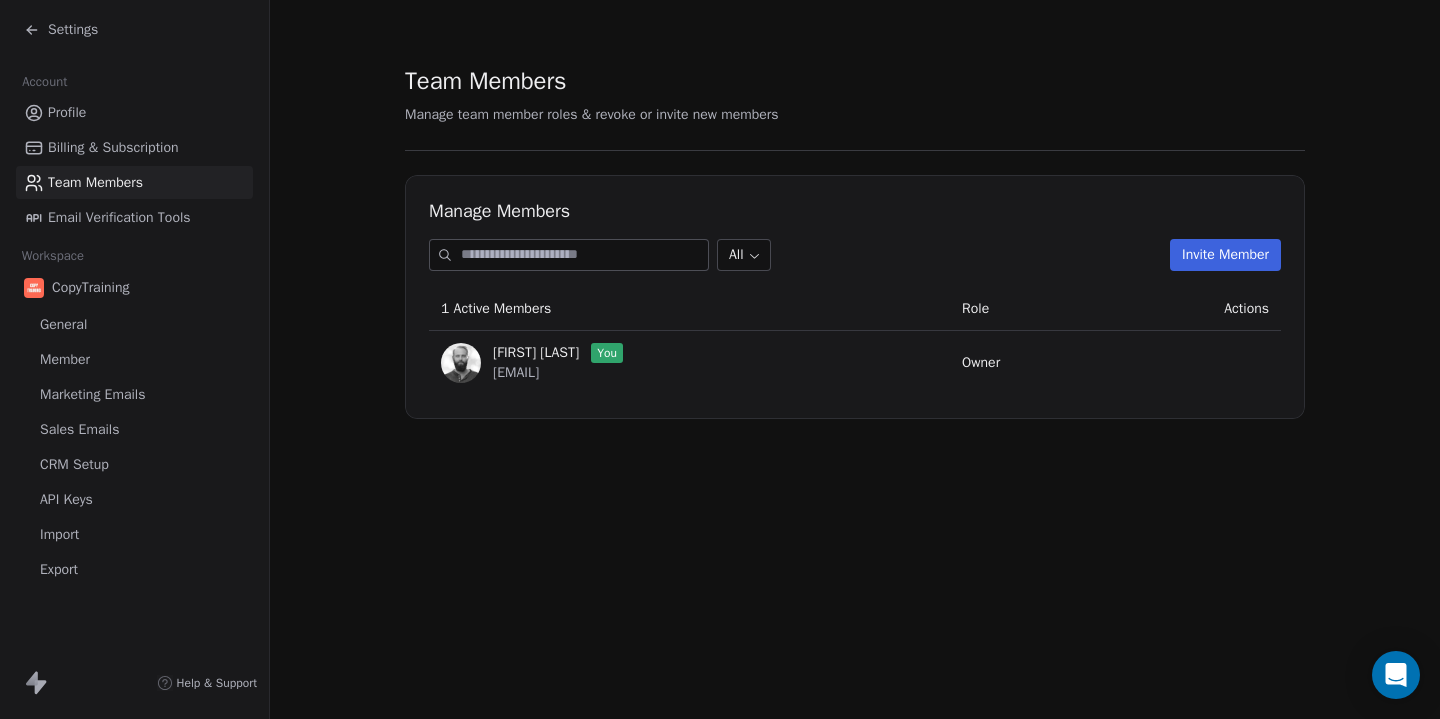 click on "Settings Account Profile Billing & Subscription Team Members Email Verification Tools Workspace CopyTraining General Member Marketing Emails Sales Emails CRM Setup API Keys Import Export Help & Support Team Members Manage team member roles & revoke or invite new members Manage Members All Invite Member 1 Active Members Role Actions [FIRST] [LAST] You [EMAIL] Owner" at bounding box center [720, 359] 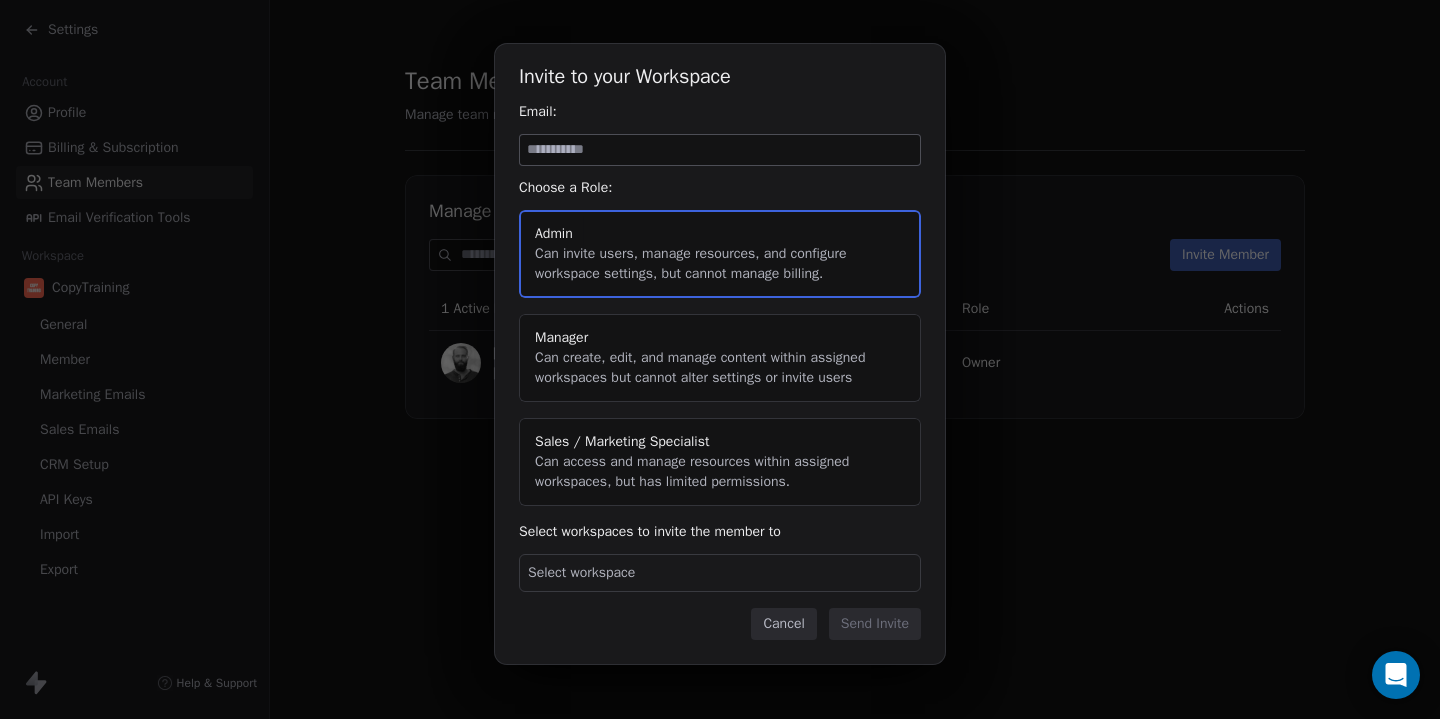click on "Invite to your Workspace Email: Choose a Role: Admin Can invite users, manage resources, and configure workspace settings, but cannot manage billing. Manager Can create, edit, and manage content within assigned workspaces but cannot alter settings or invite users Sales / Marketing Specialist Can access and manage resources within assigned workspaces, but has limited permissions. Select workspaces to invite the member to Select workspace Cancel Send Invite" at bounding box center (720, 359) 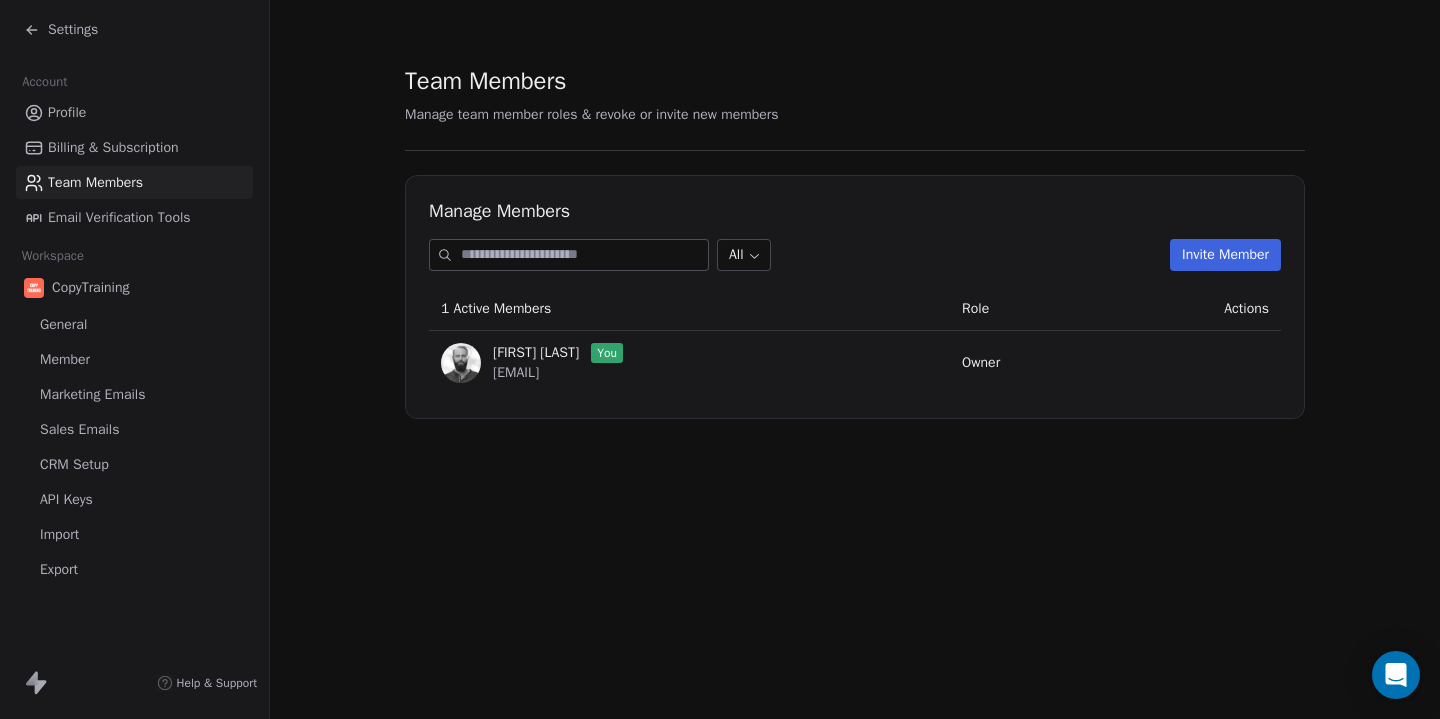 click on "Member" at bounding box center (134, 359) 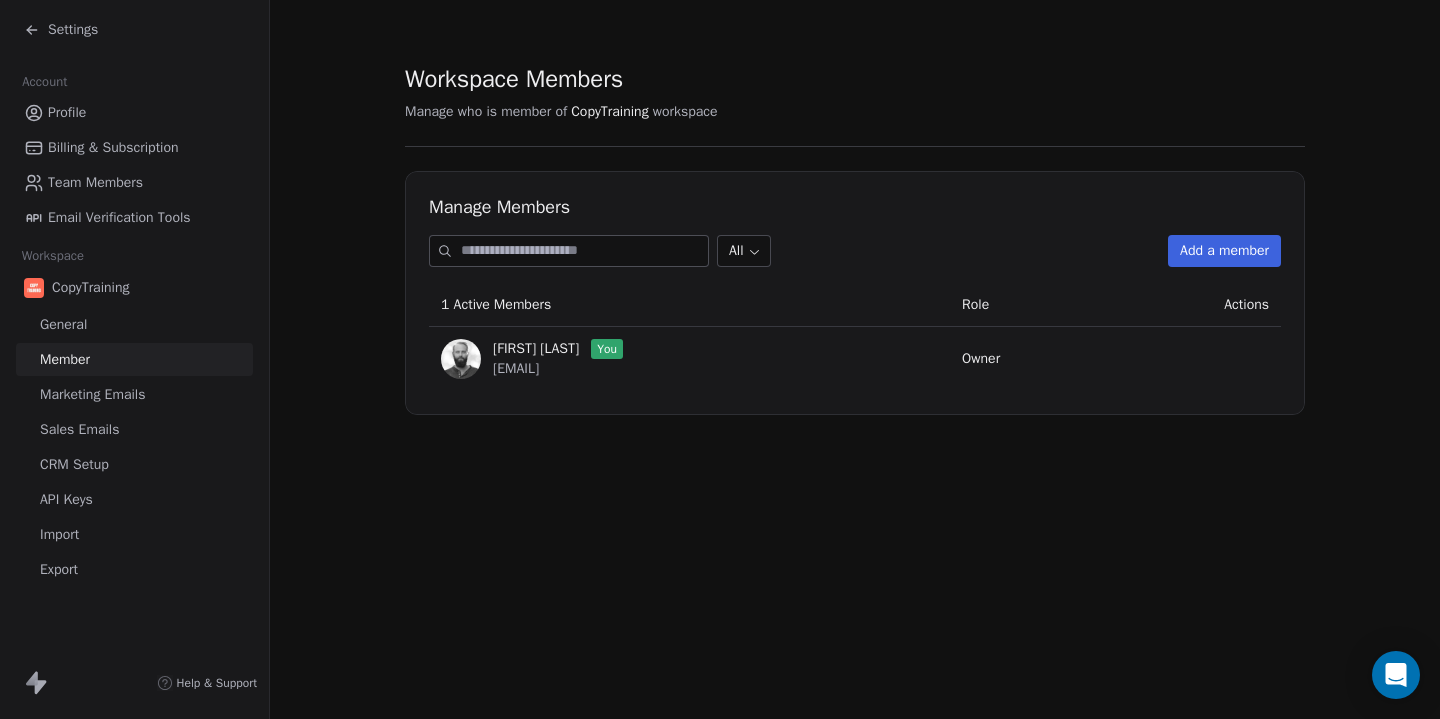 click on "Manage Members All Add a member 1 Active Members Role Actions [FIRST] [LAST] You [EMAIL] Owner" at bounding box center (855, 293) 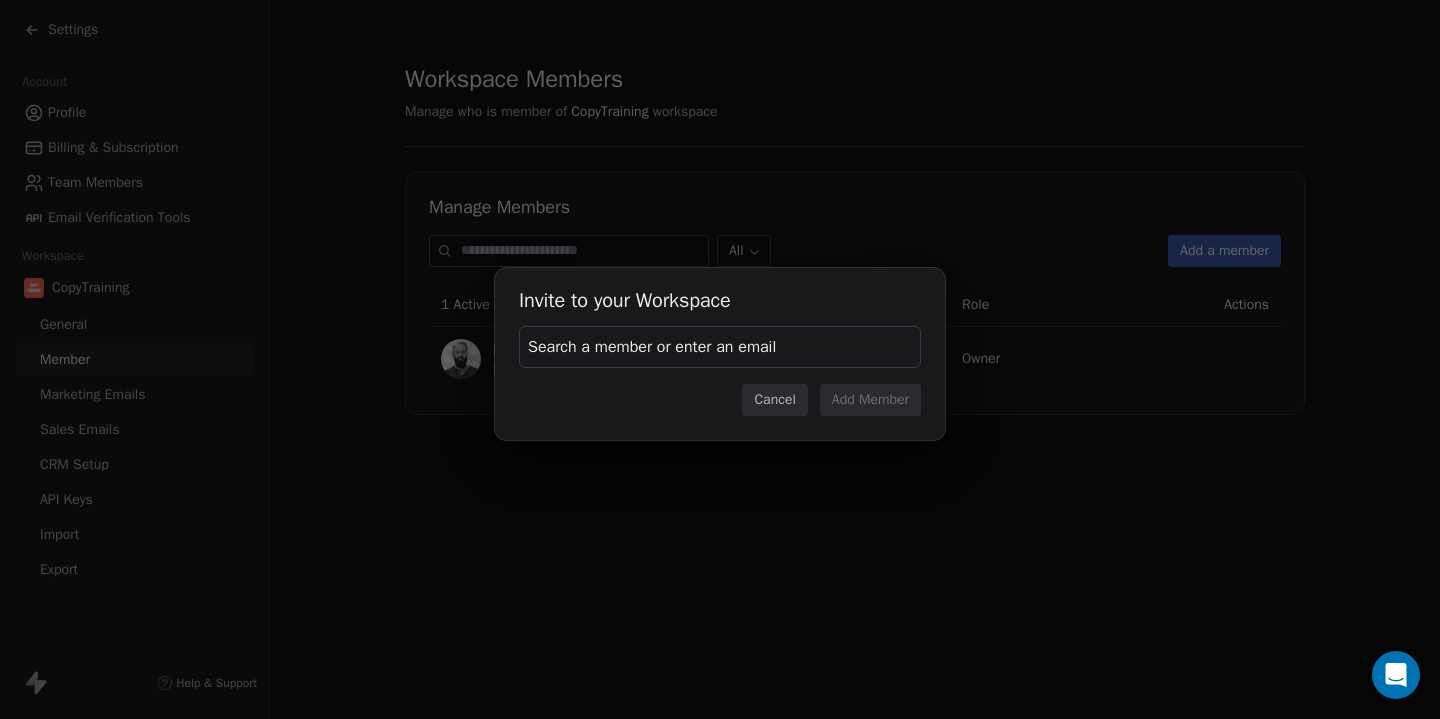 click on "Search a member or enter an email" at bounding box center (720, 347) 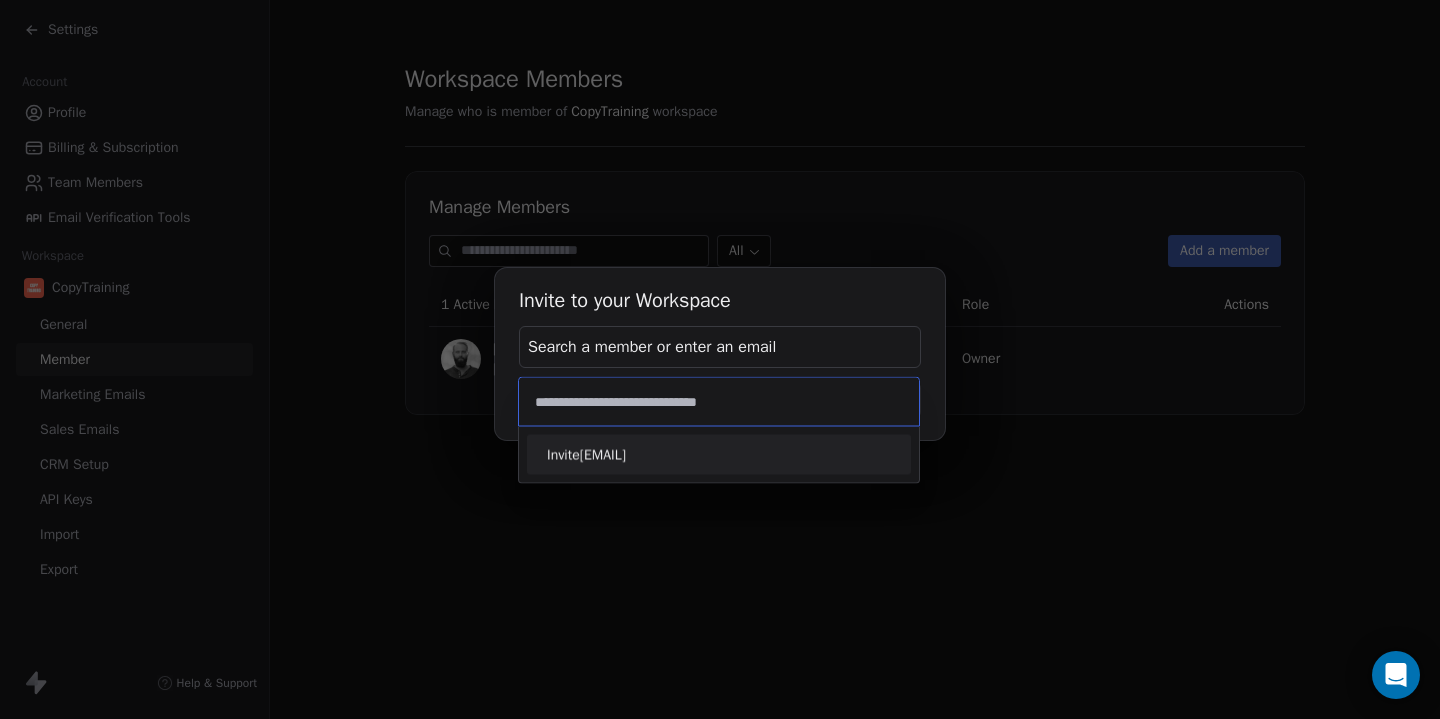 type on "**********" 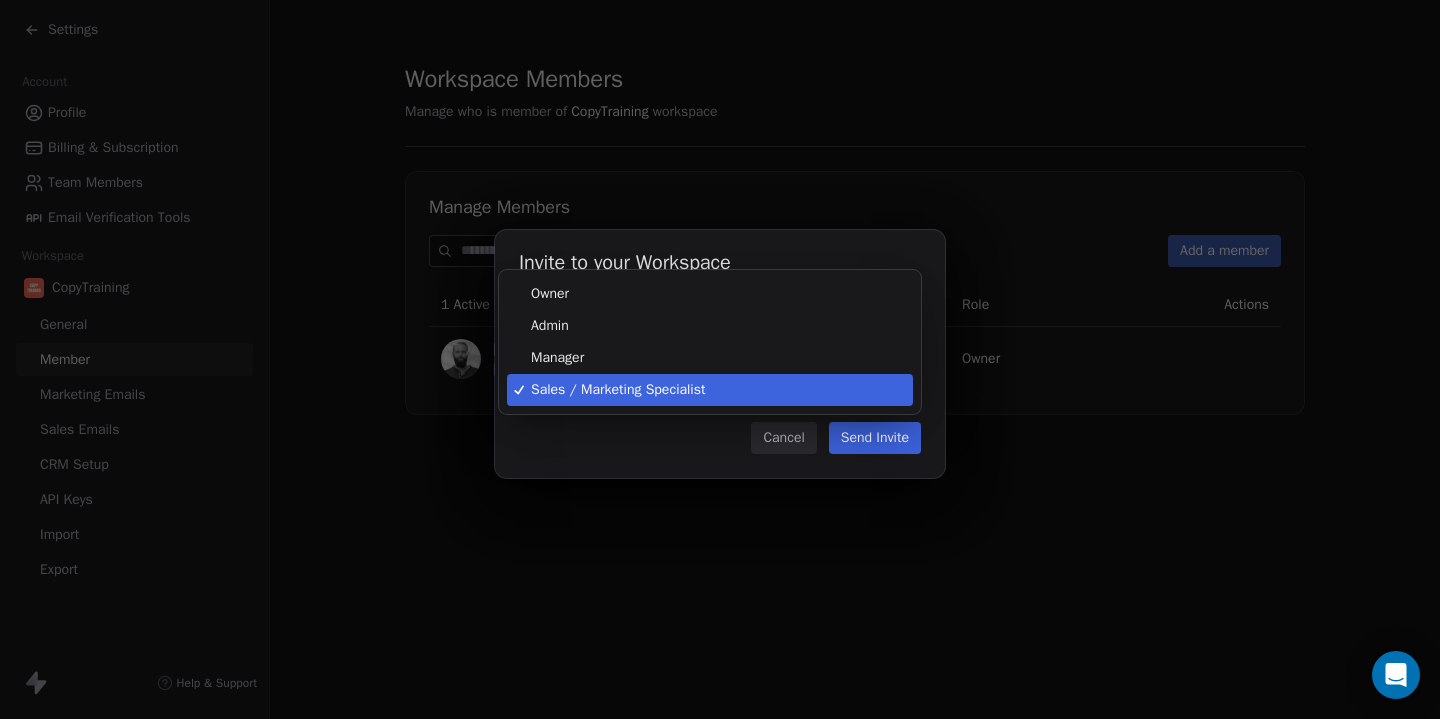 click on "Settings Workspace Settings Profile Settings Billing & Subscription Manage Team Workspace Add new workspace Theme Dark Sign out Workspace Members Manage who is member of CopyTraining workspace Manage Members All Add a member 1 Active Members Role Actions [FIRST] [LAST] You [EMAIL] Owner Invite to your Workspace [EMAIL] Role Sales / Marketing Specialist Cancel Send Invite Owner Admin Manager Sales / Marketing Specialist" at bounding box center (720, 359) 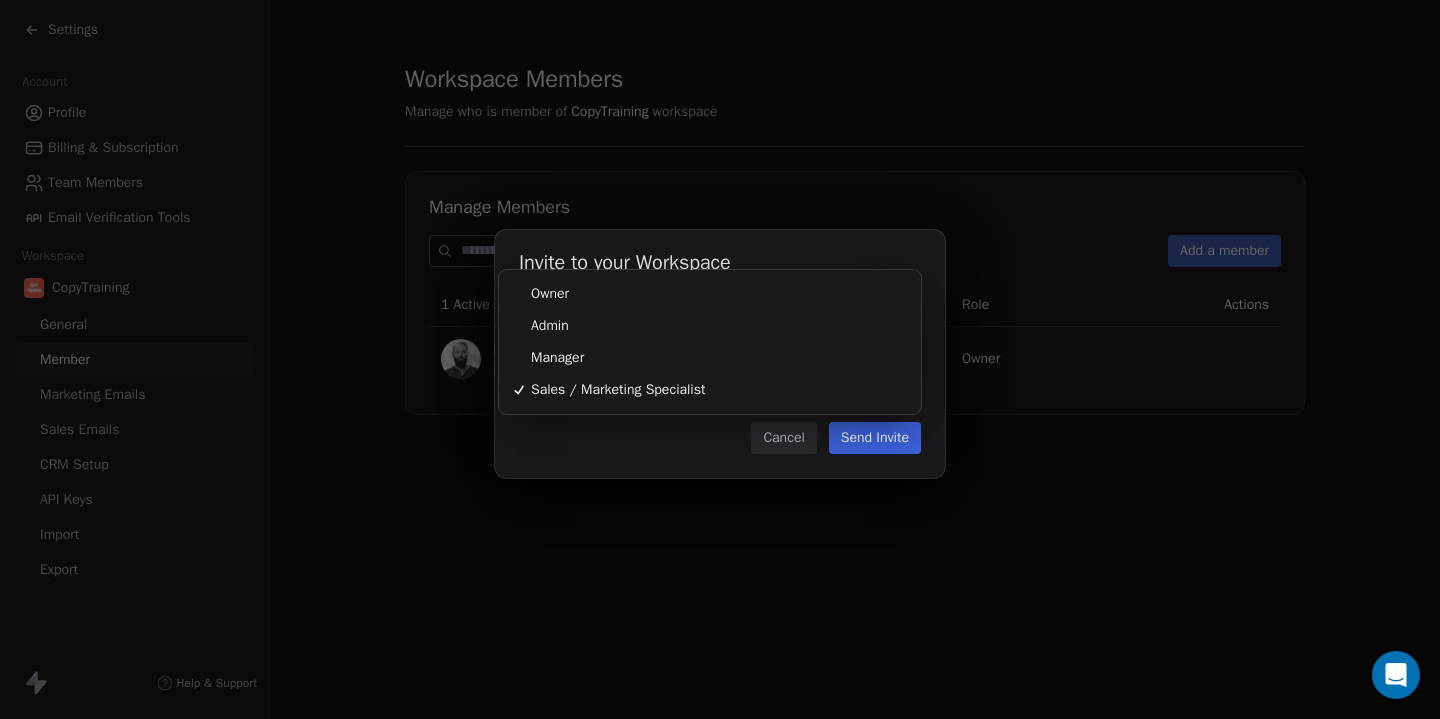 click on "Invite to your Workspace [EMAIL] Role Sales / Marketing Specialist Cancel Send Invite" at bounding box center (720, 359) 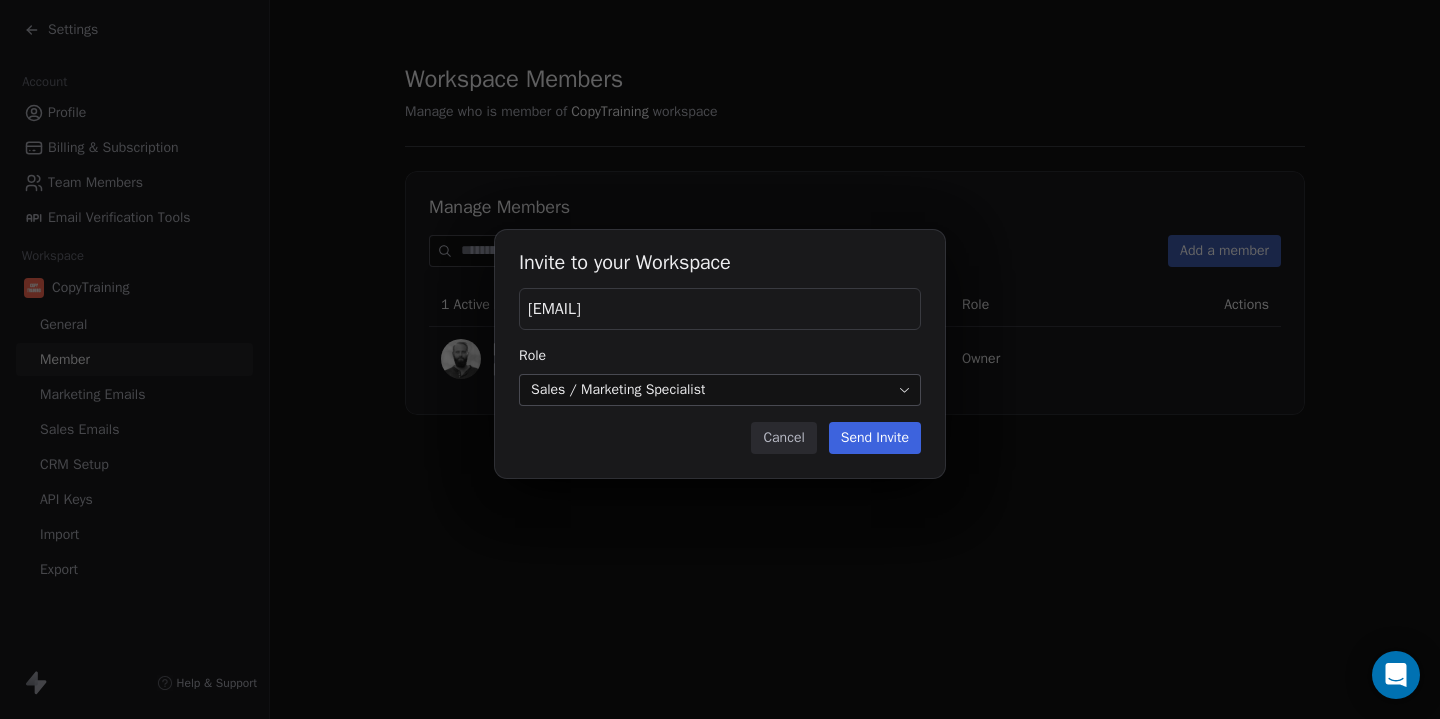 click on "Cancel" at bounding box center [783, 438] 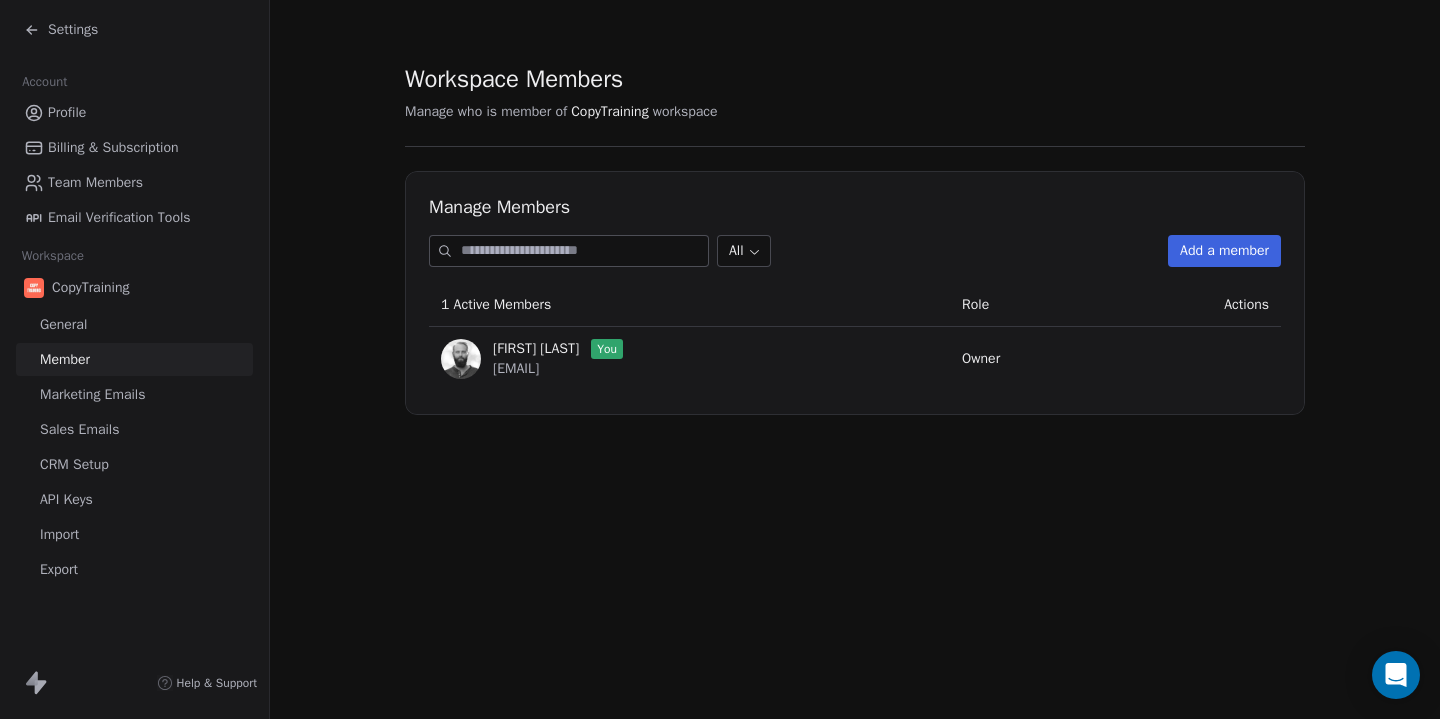 click on "Team Members" at bounding box center [95, 182] 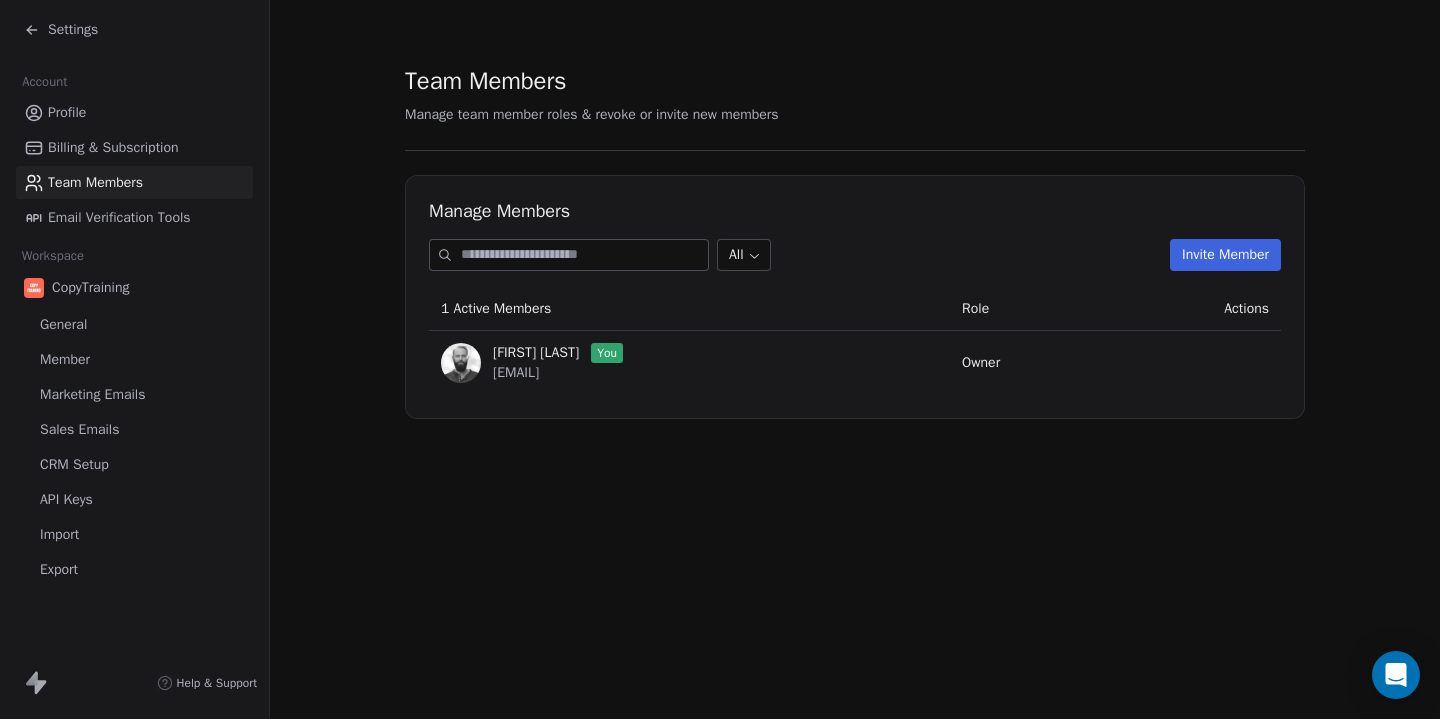 click on "Invite Member" at bounding box center [1225, 255] 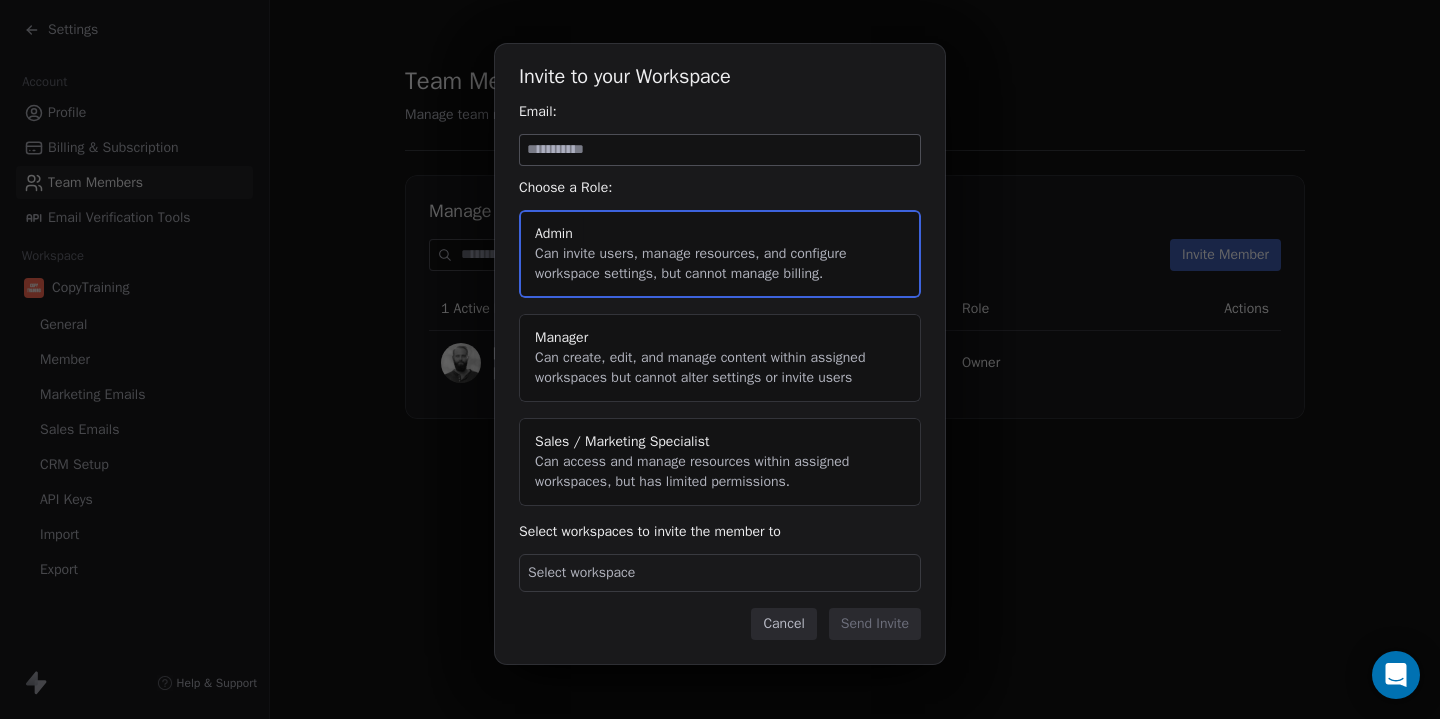 click on "Select workspace" at bounding box center [720, 573] 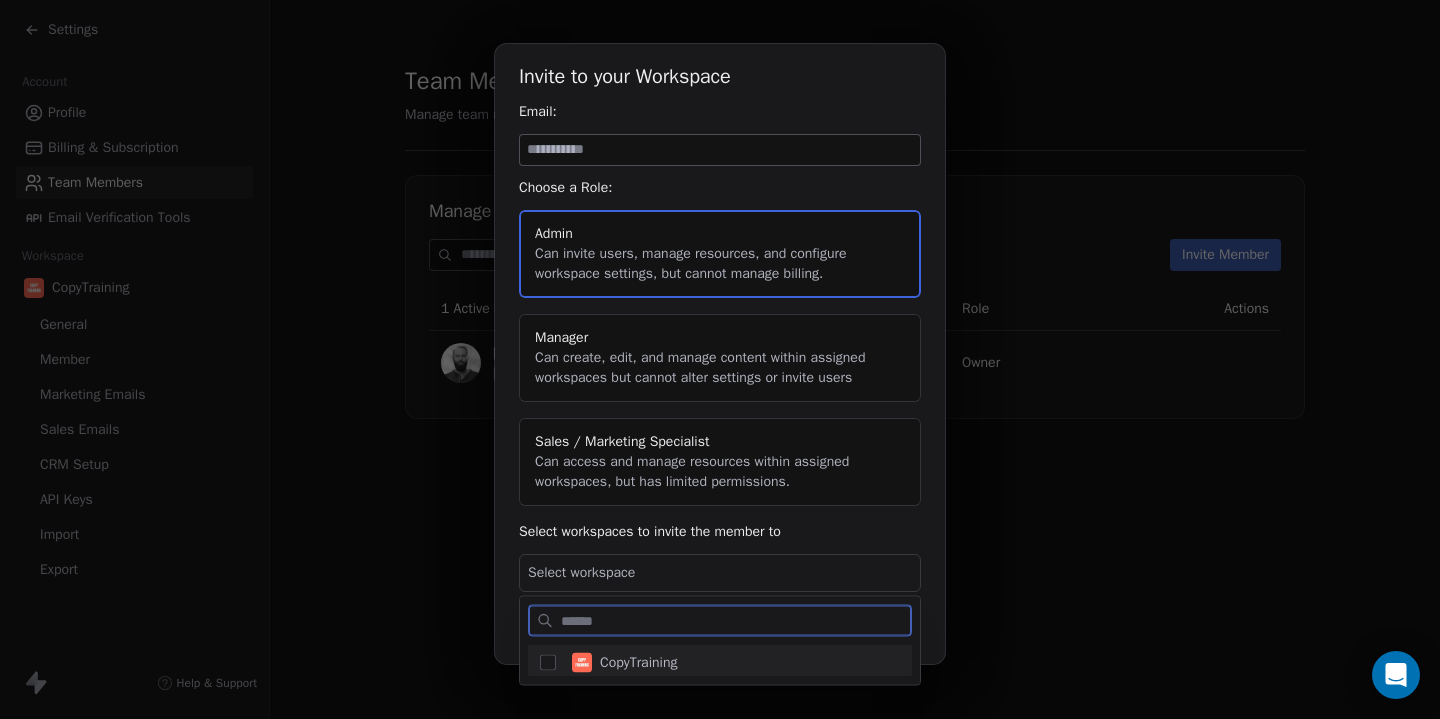 click on "CopyTraining" at bounding box center [638, 663] 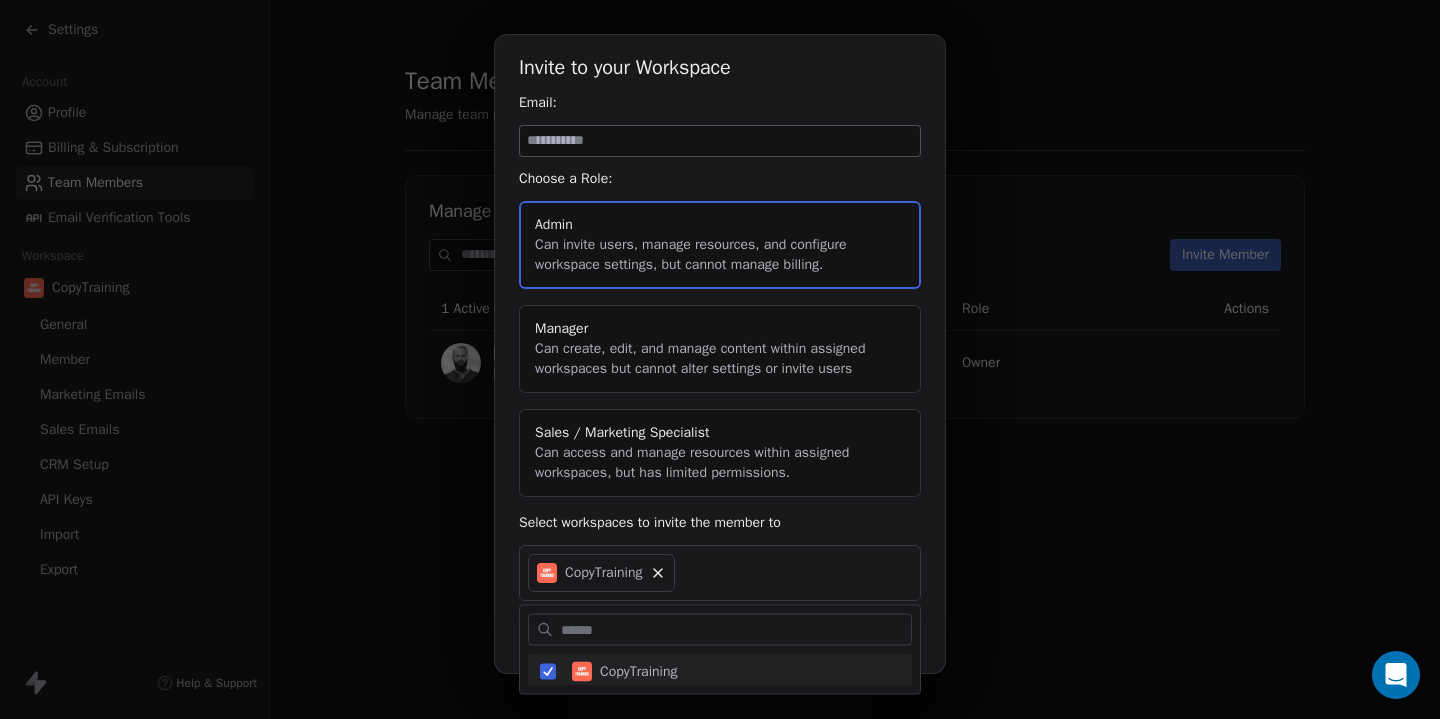 click on "Invite to your Workspace Email: Choose a Role: Admin Can invite users, manage resources, and configure workspace settings, but cannot manage billing. Manager Can create, edit, and manage content within assigned workspaces but cannot alter settings or invite users Sales / Marketing Specialist Can access and manage resources within assigned workspaces, but has limited permissions. Select workspaces to invite the member to CopyTraining Cancel Send Invite" at bounding box center (720, 359) 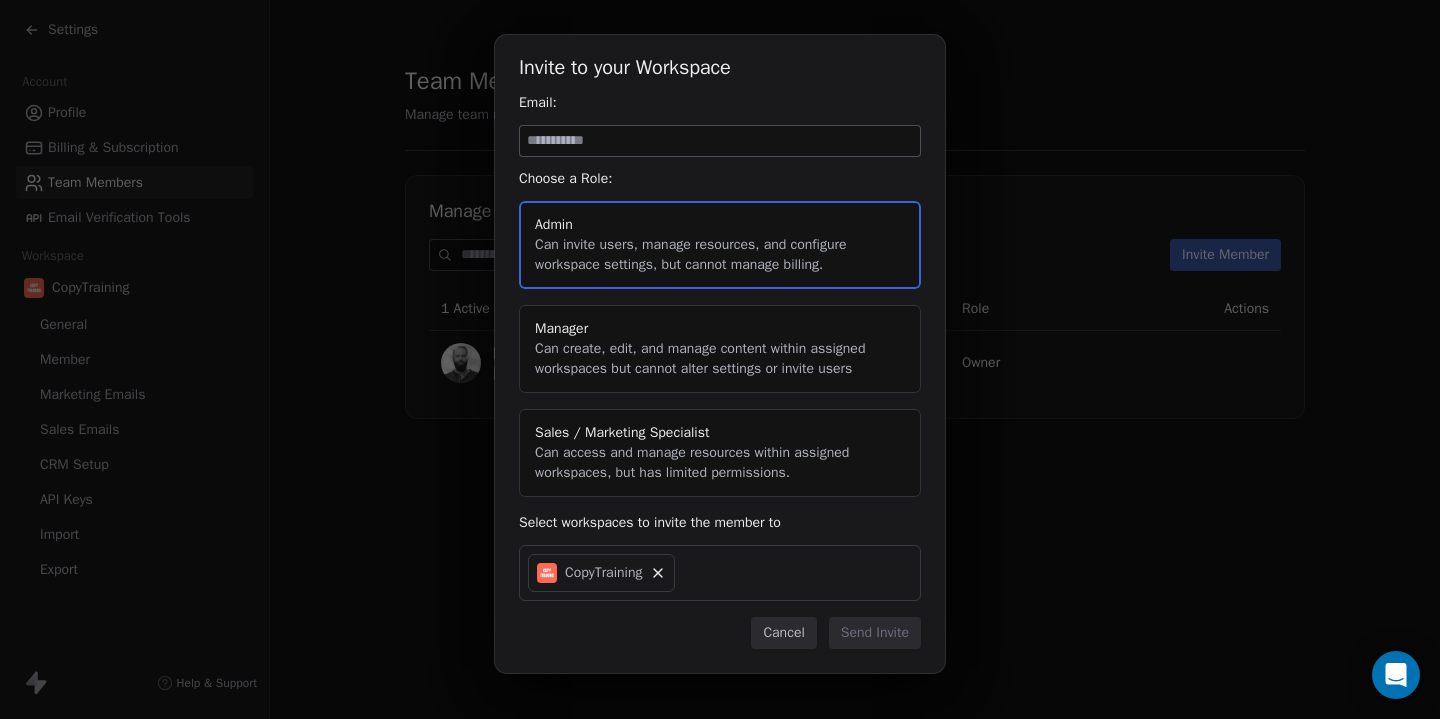 click at bounding box center (720, 141) 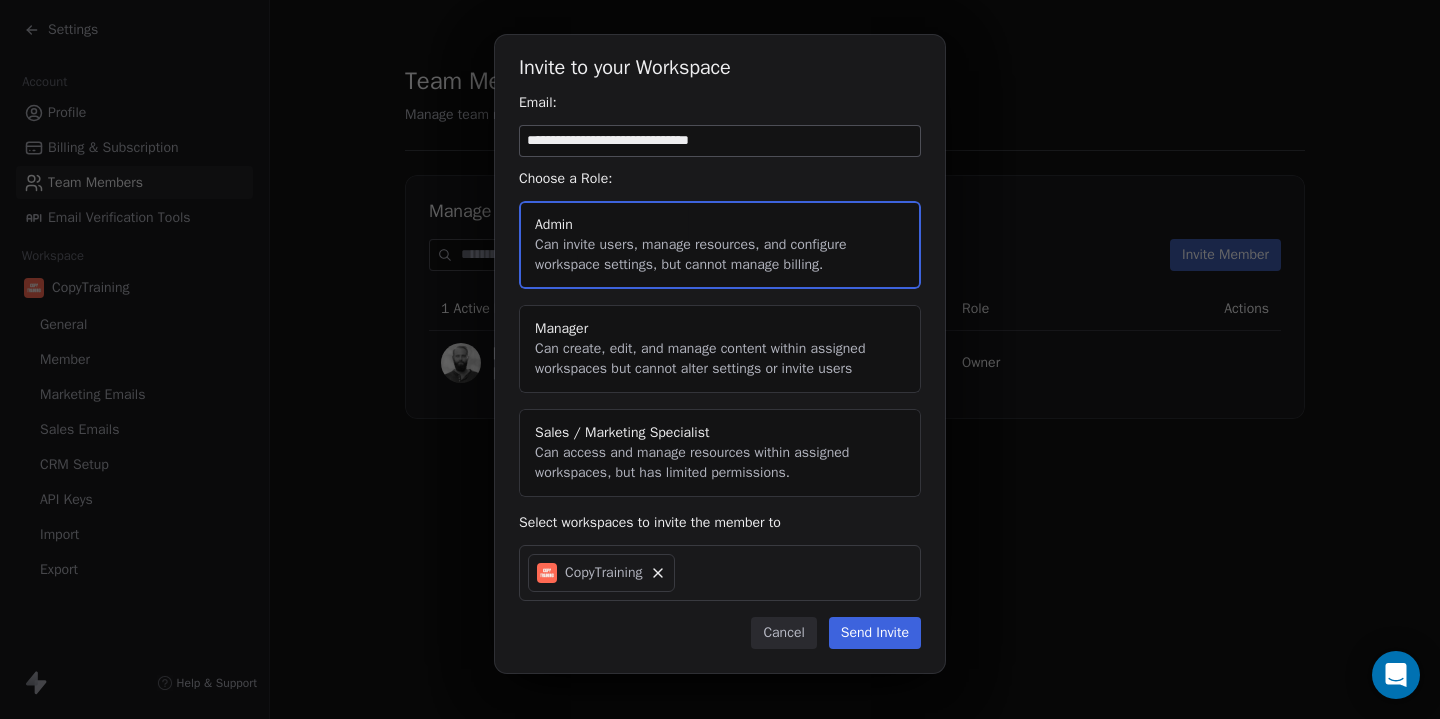 type on "**********" 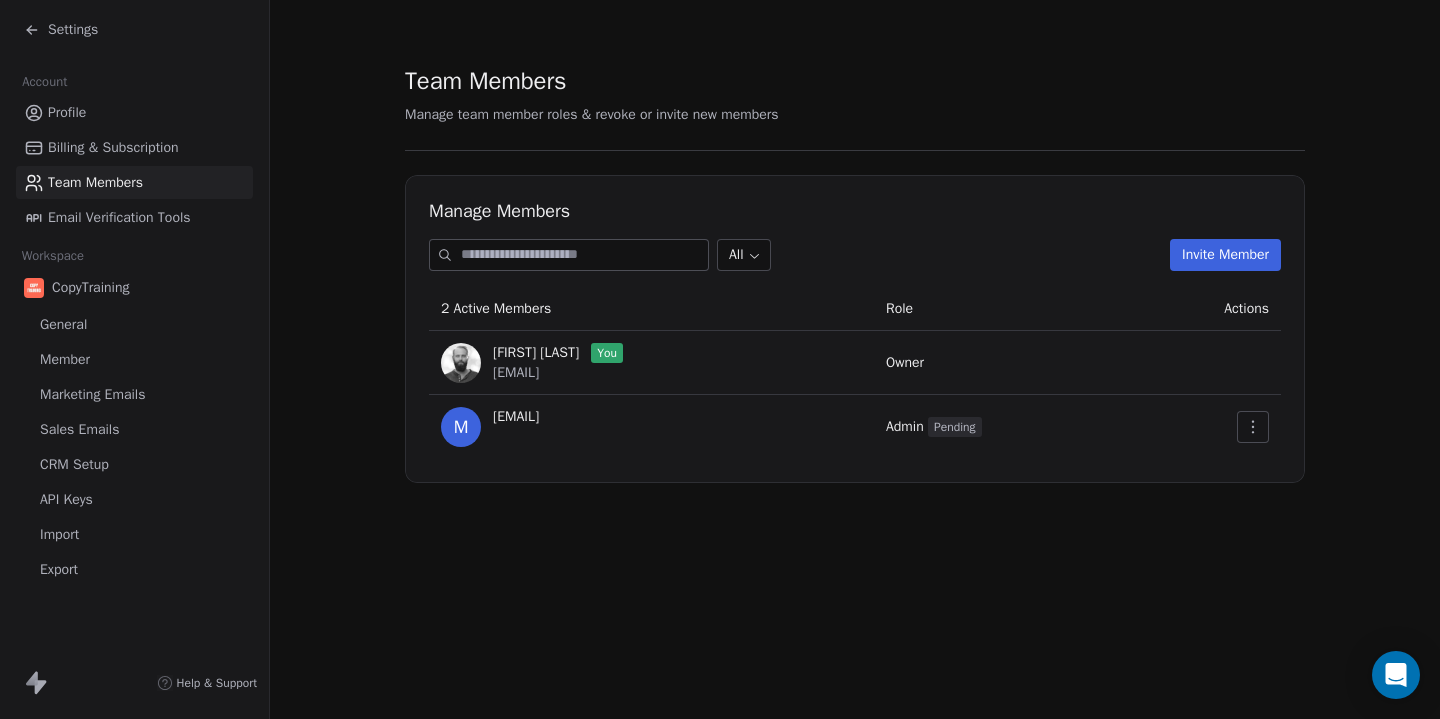 click on "Billing & Subscription" at bounding box center [113, 147] 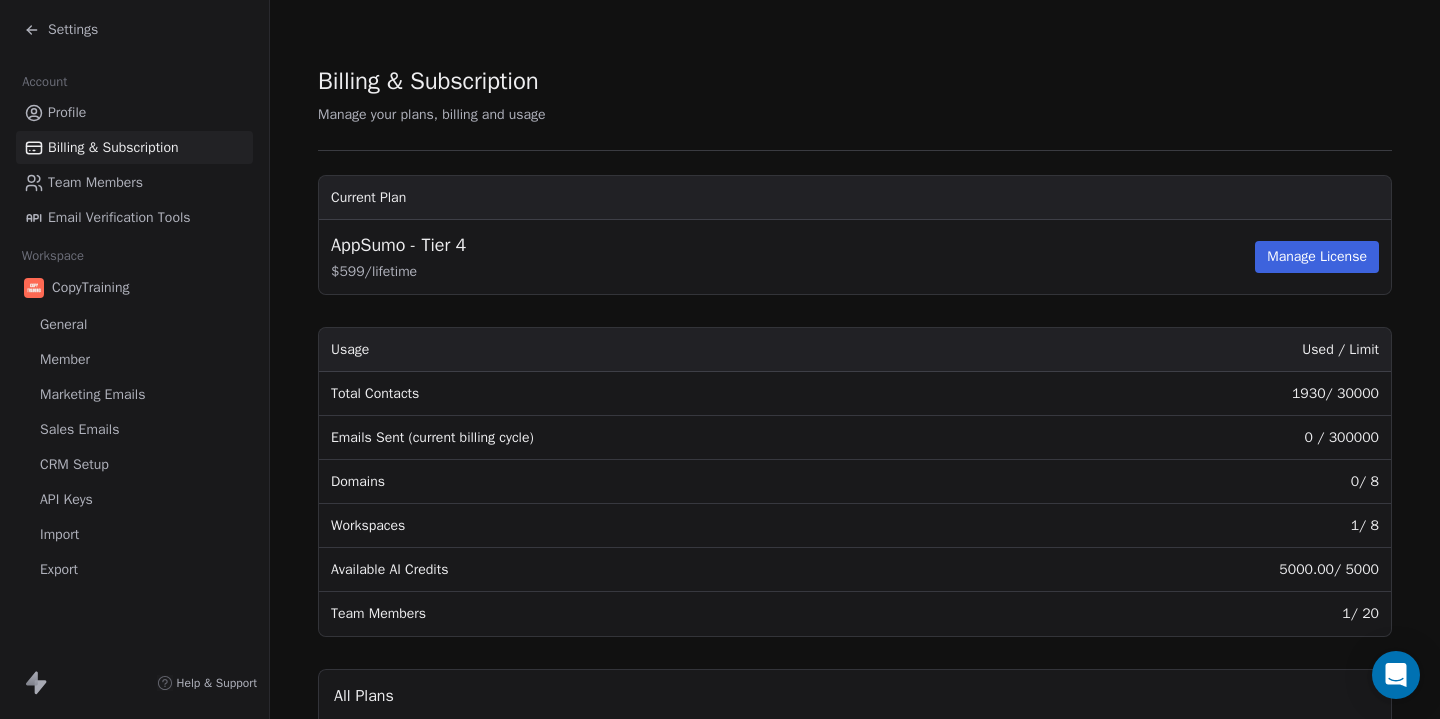 scroll, scrollTop: 705, scrollLeft: 0, axis: vertical 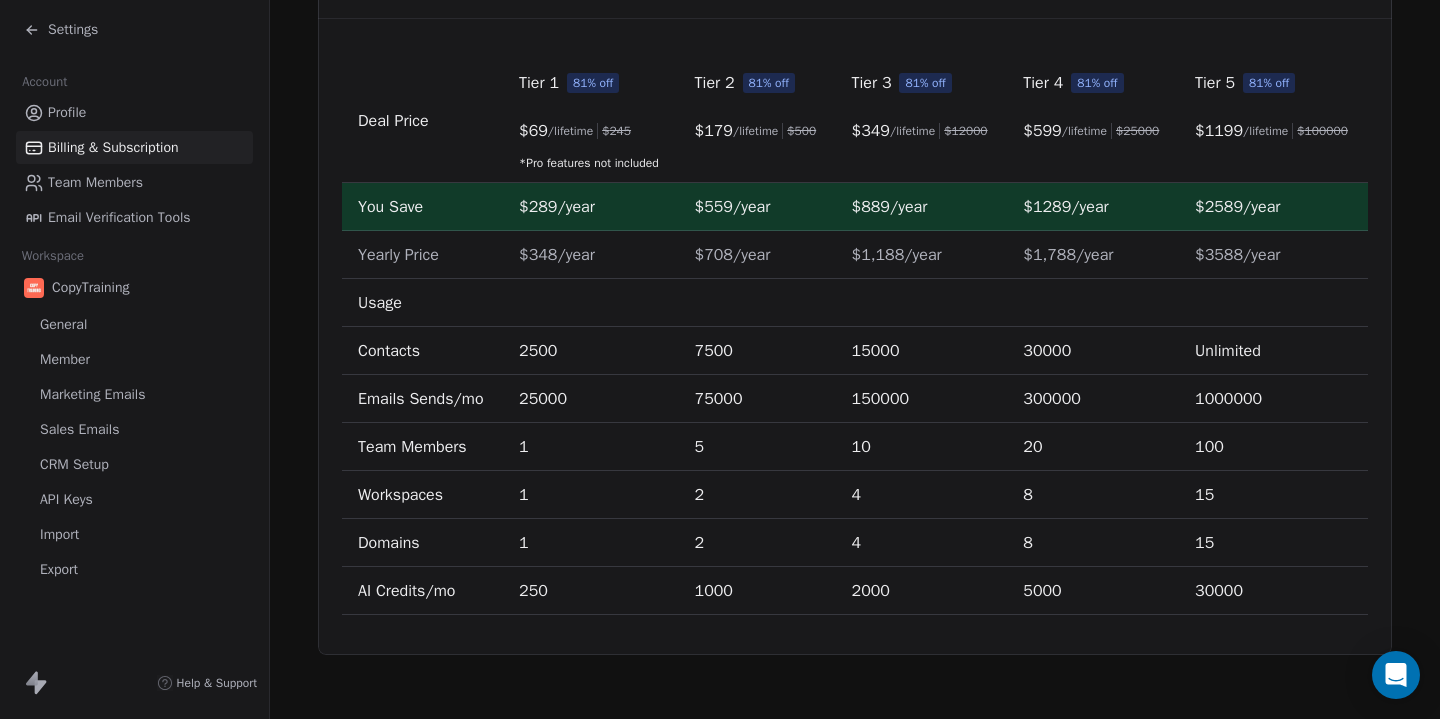 click on "Team Members" at bounding box center (95, 182) 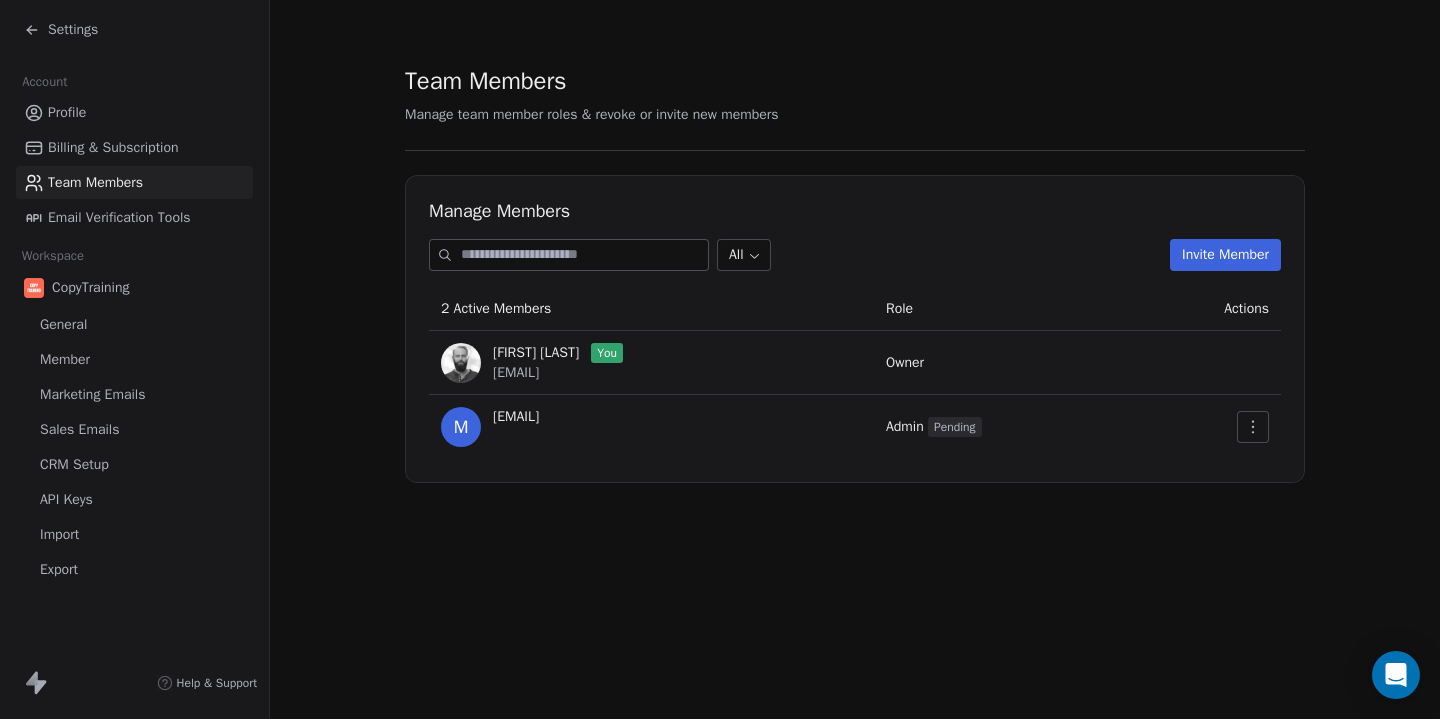 click on "Email Verification Tools" at bounding box center [119, 217] 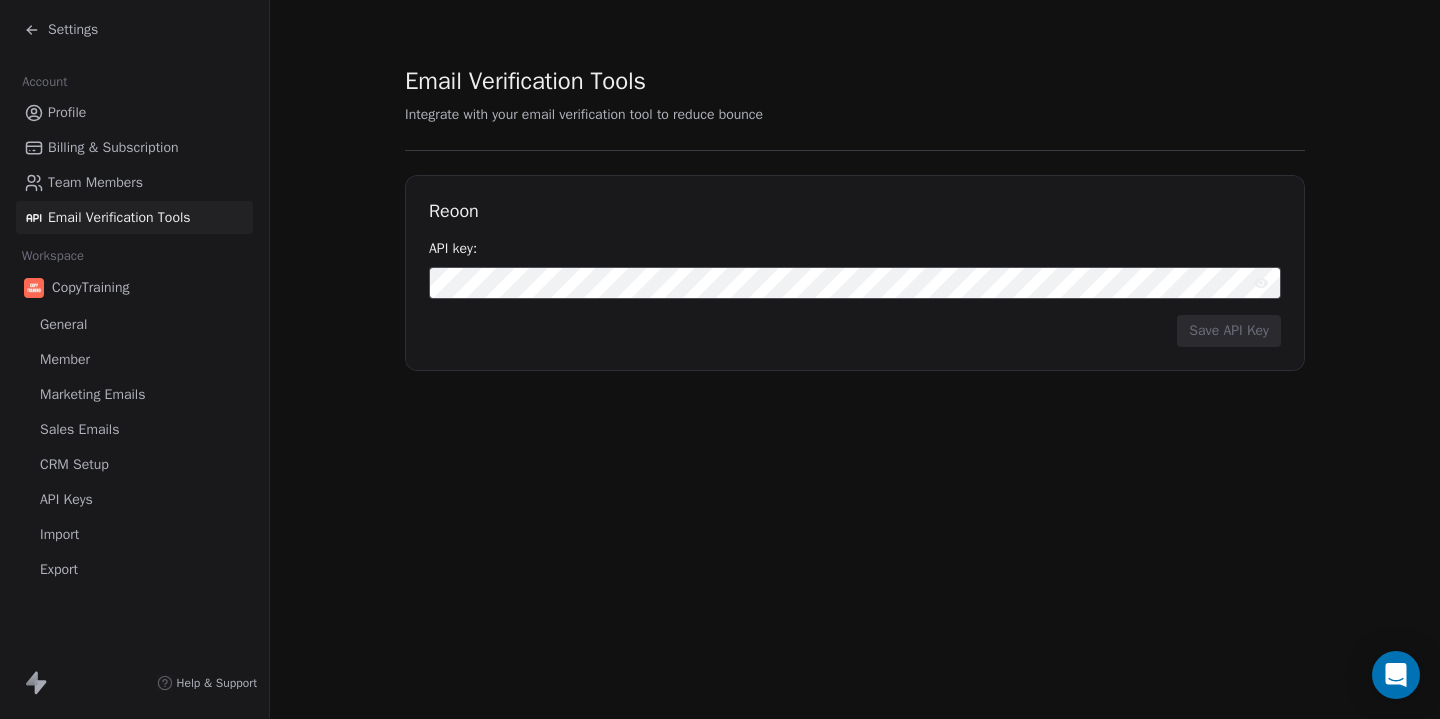 click on "Billing & Subscription" at bounding box center [113, 147] 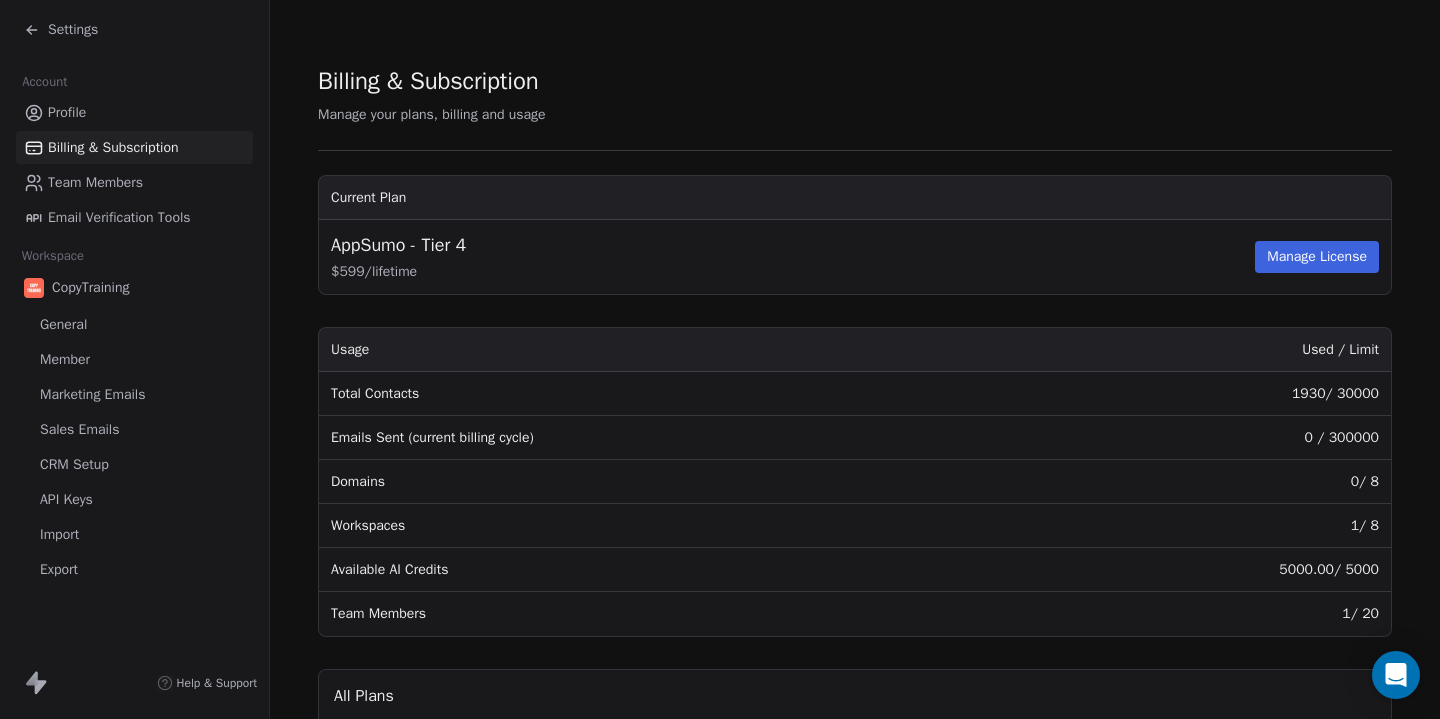 click on "Profile" at bounding box center [134, 112] 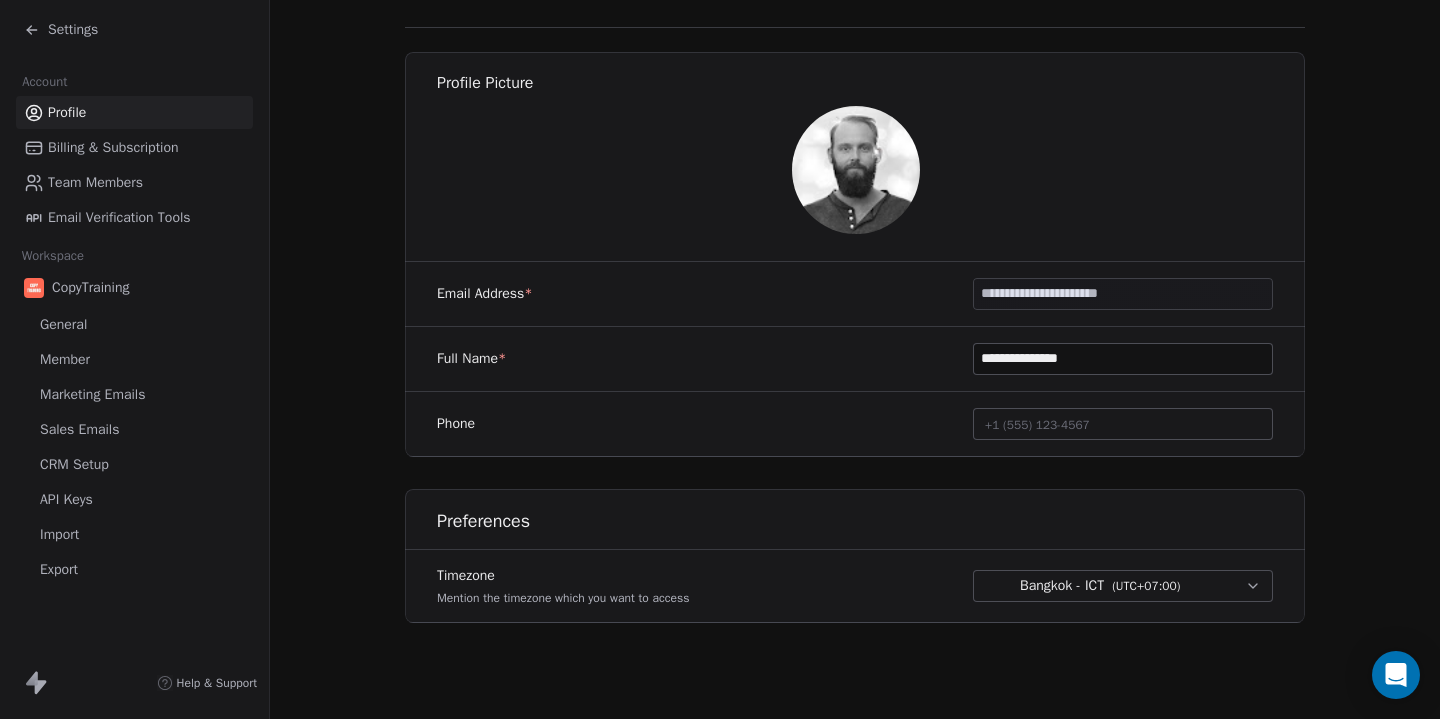 scroll, scrollTop: 0, scrollLeft: 0, axis: both 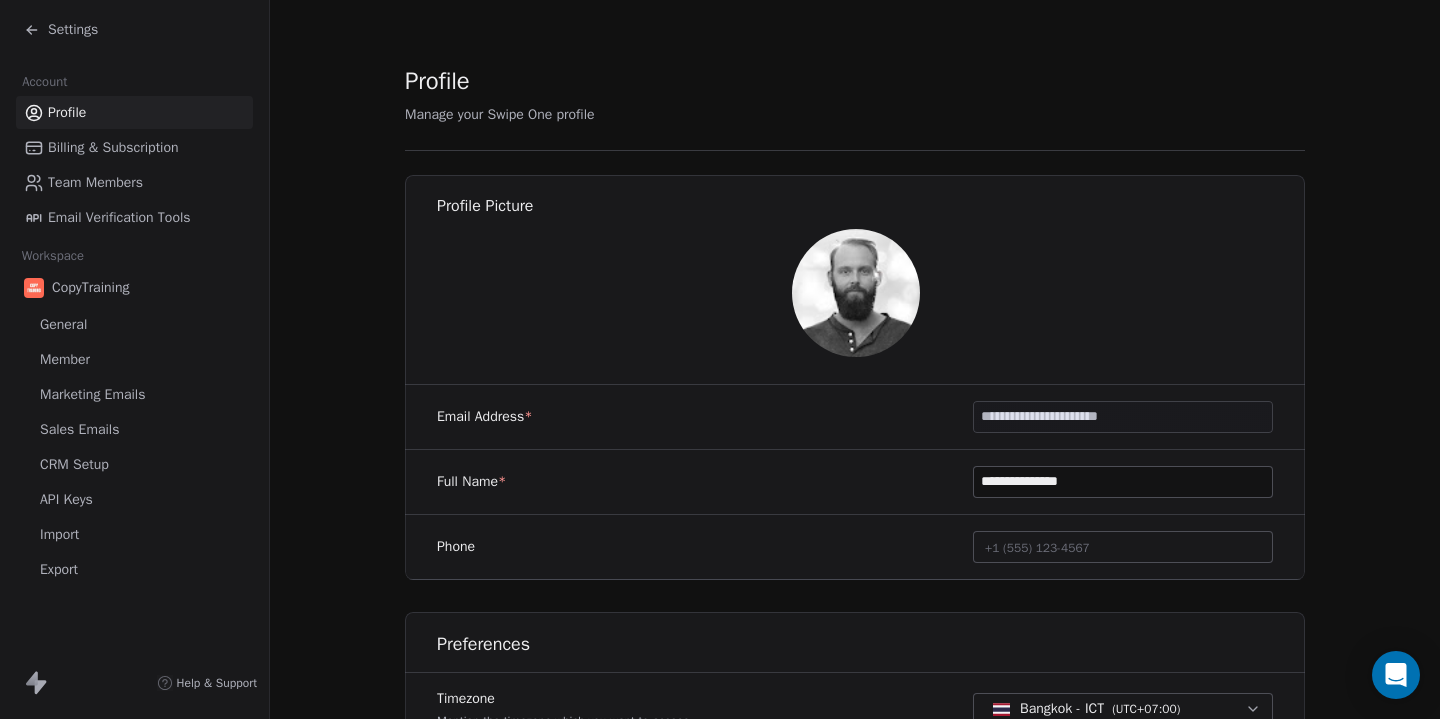 click on "General" at bounding box center (134, 324) 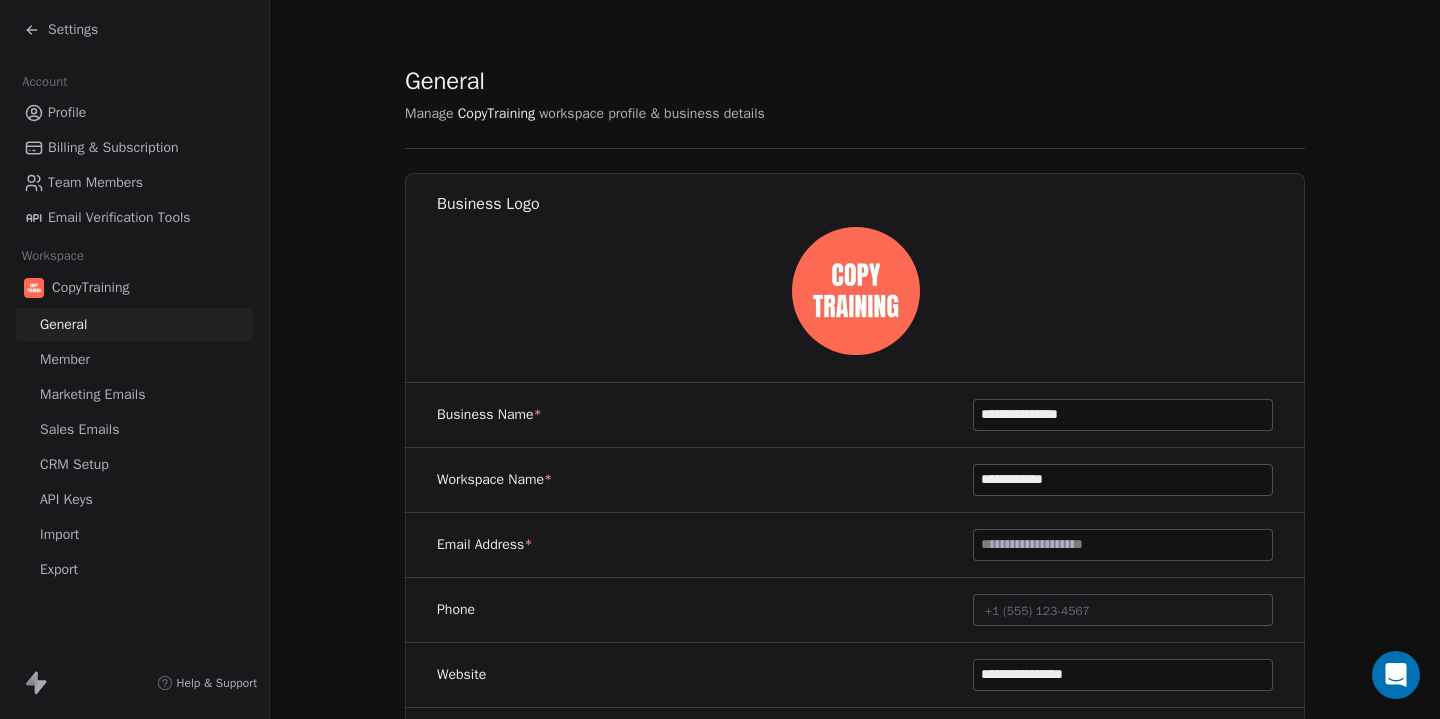 click on "Sales Emails" at bounding box center [79, 429] 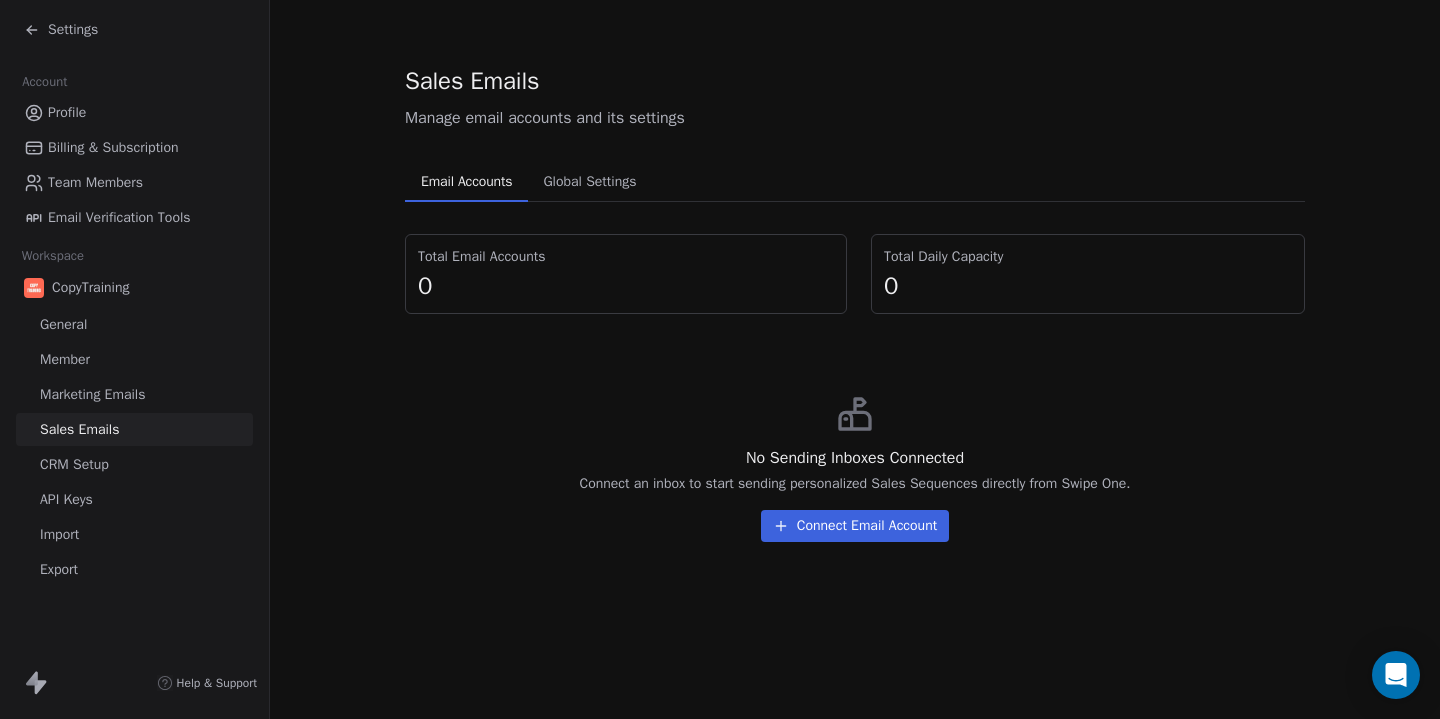 click on "CRM Setup" at bounding box center [74, 464] 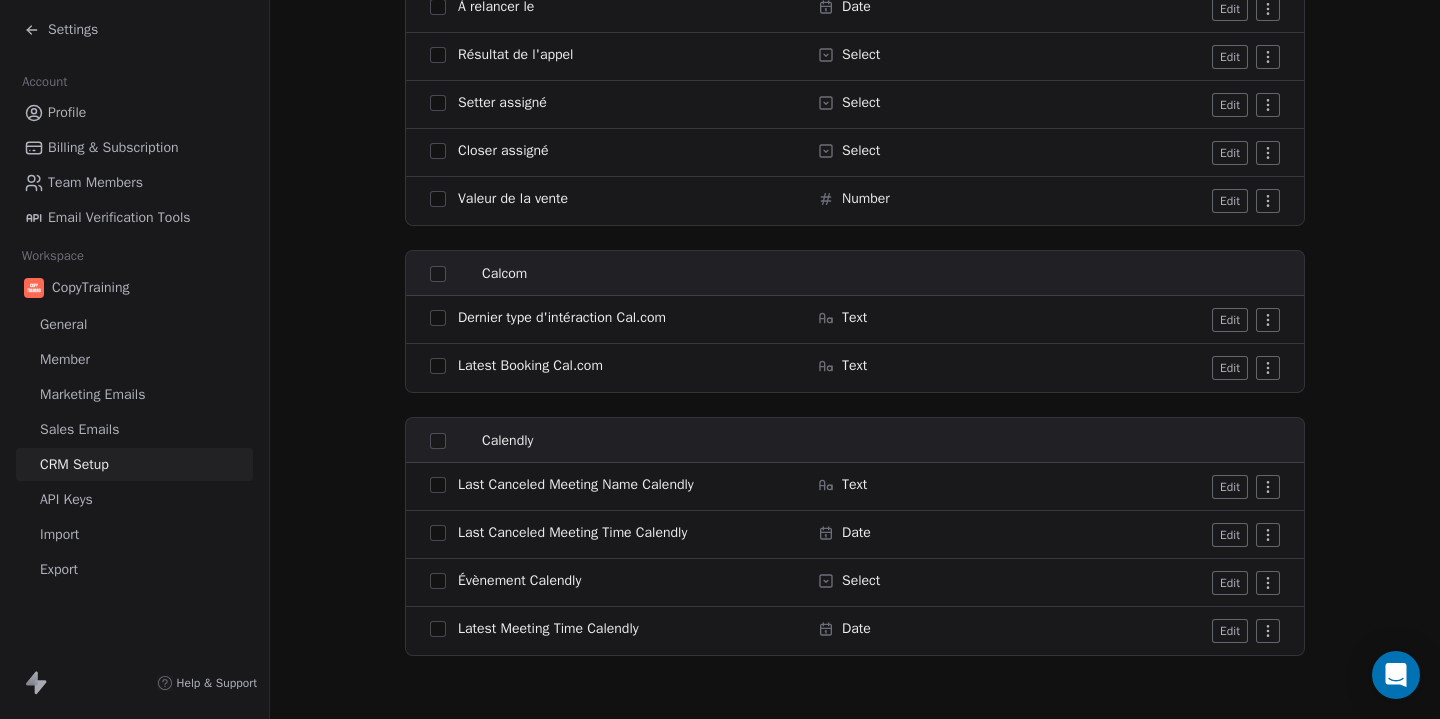 scroll, scrollTop: 1822, scrollLeft: 0, axis: vertical 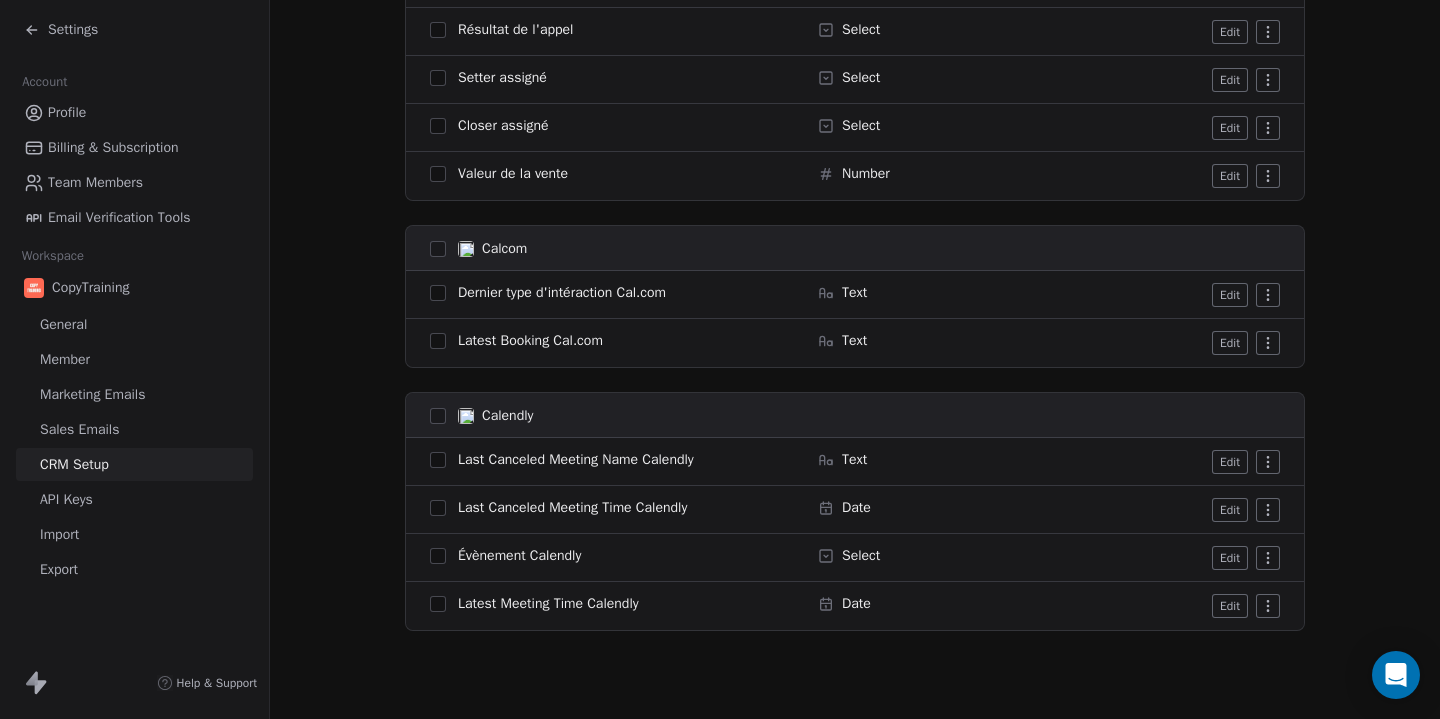 click on "API Keys" at bounding box center [134, 499] 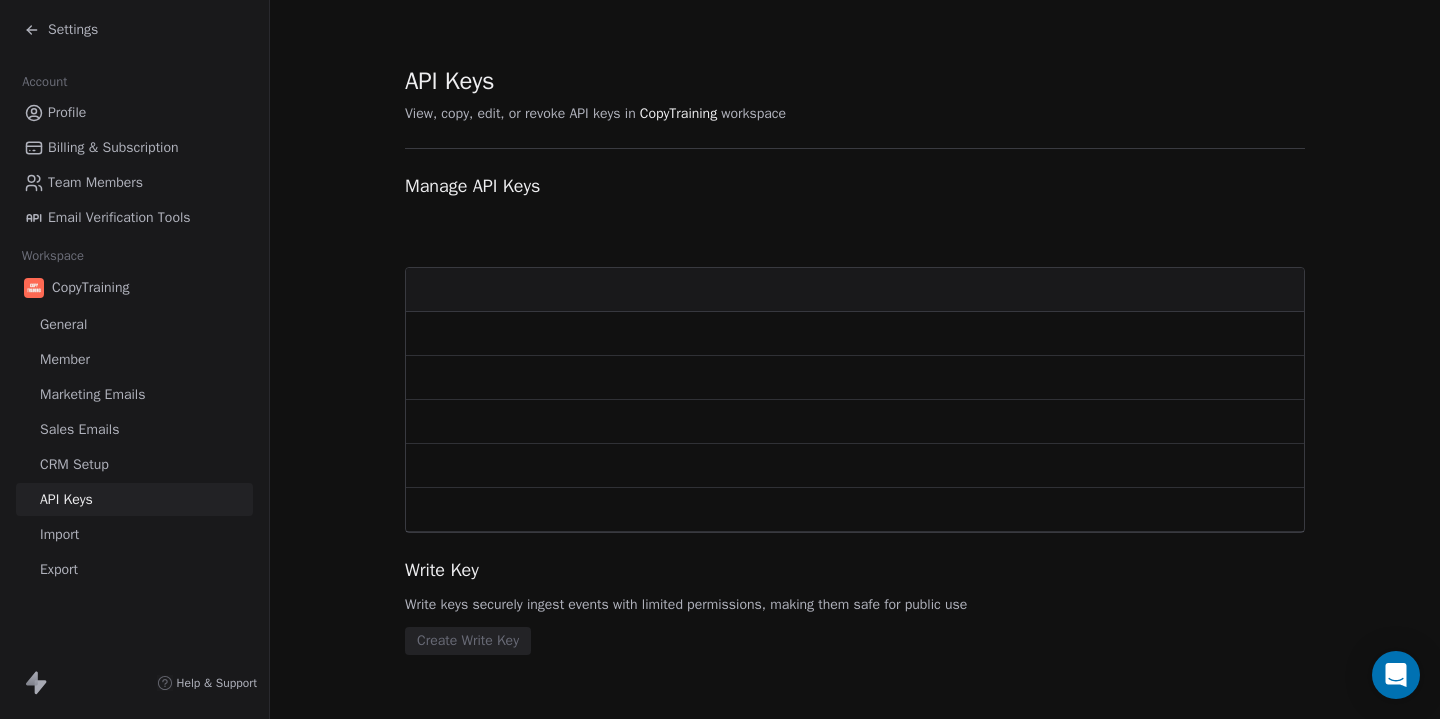 scroll, scrollTop: 0, scrollLeft: 0, axis: both 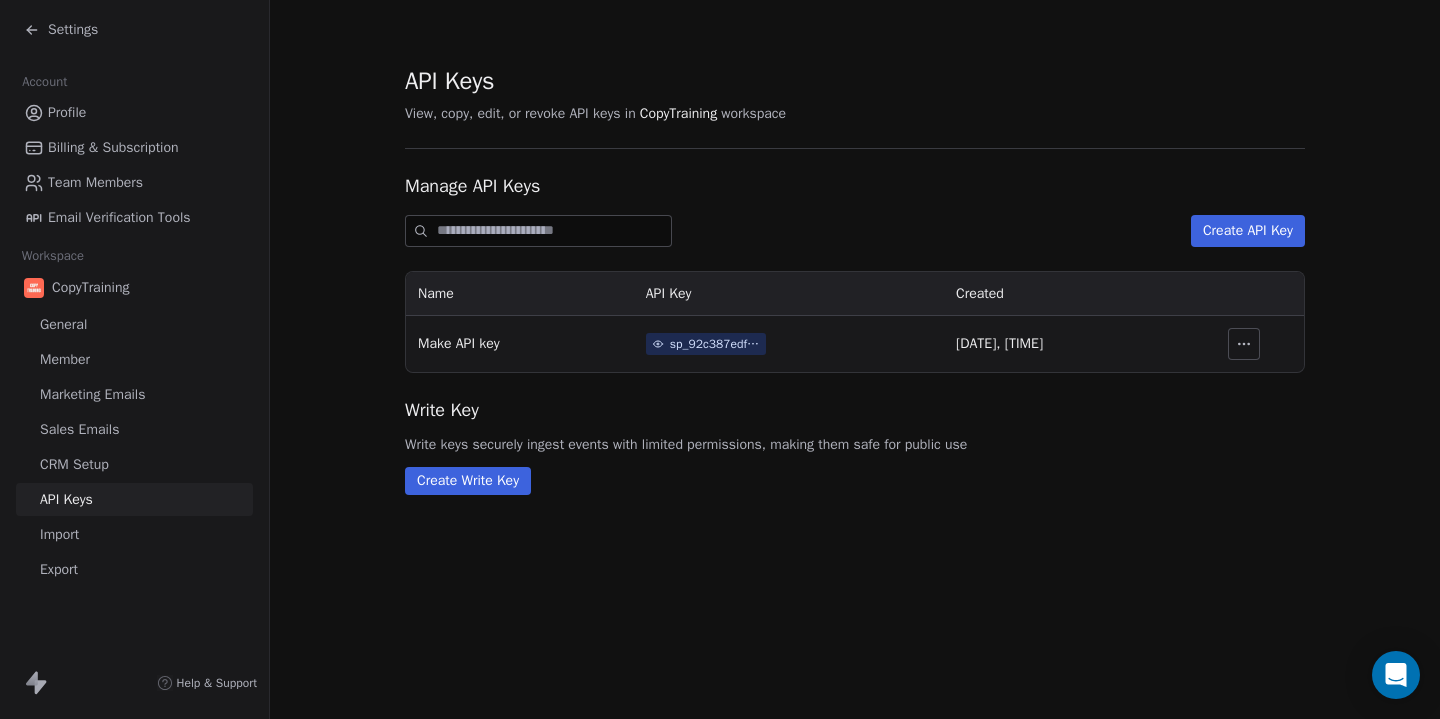 click on "Import" at bounding box center (59, 534) 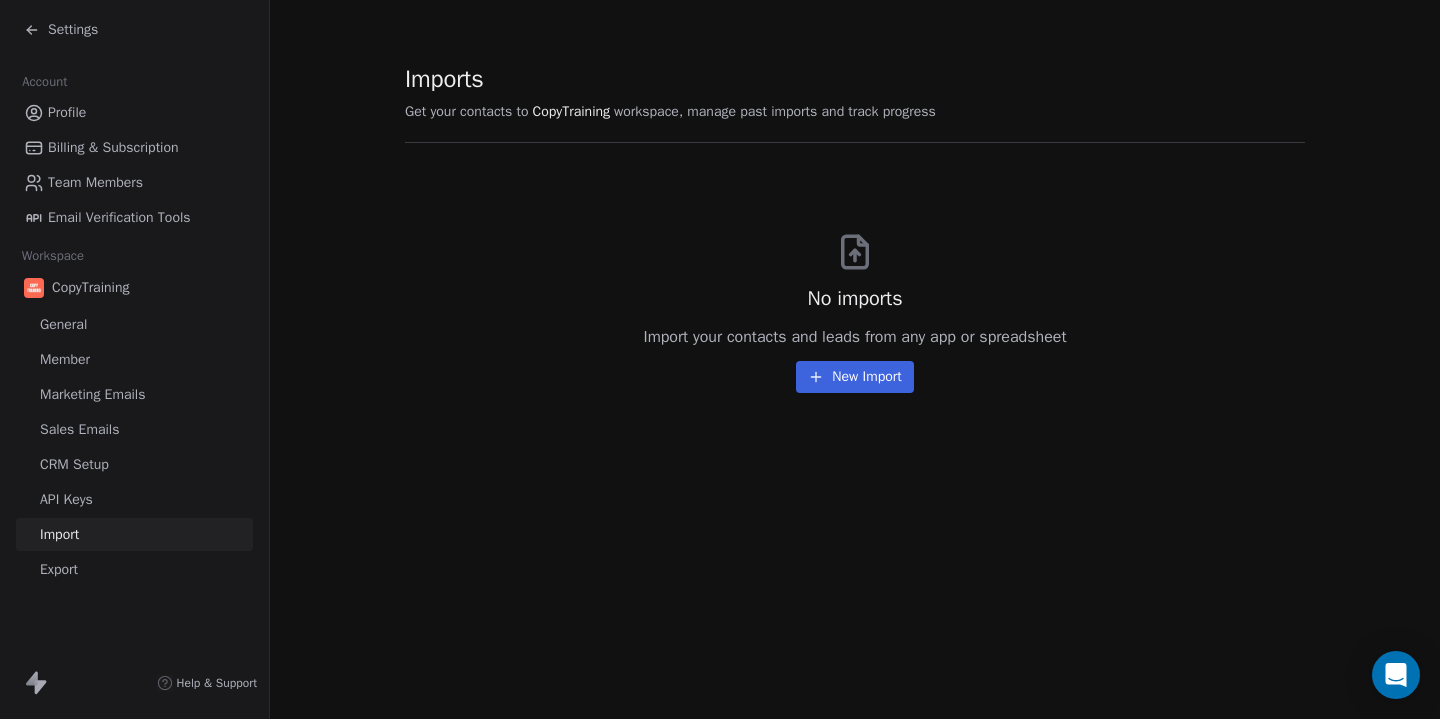 click on "Account" at bounding box center [45, 82] 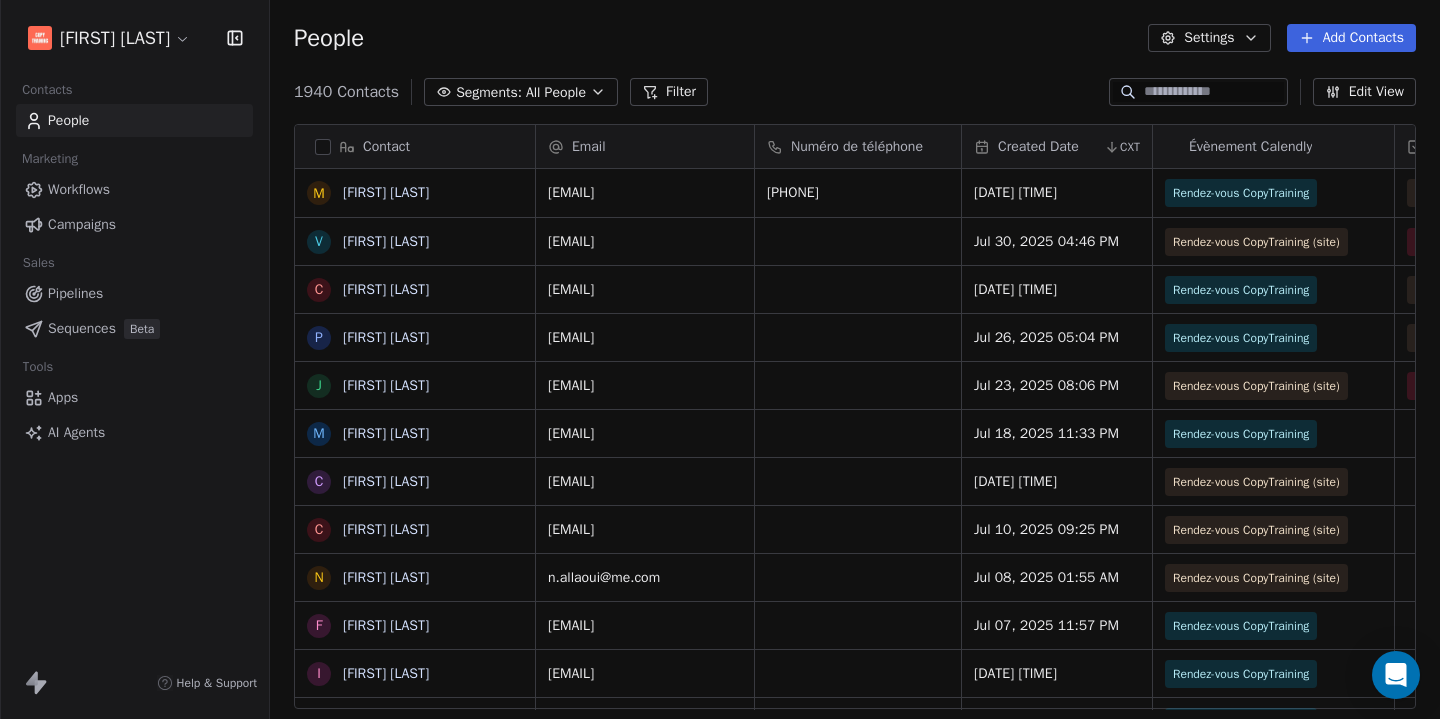 scroll, scrollTop: 1, scrollLeft: 1, axis: both 